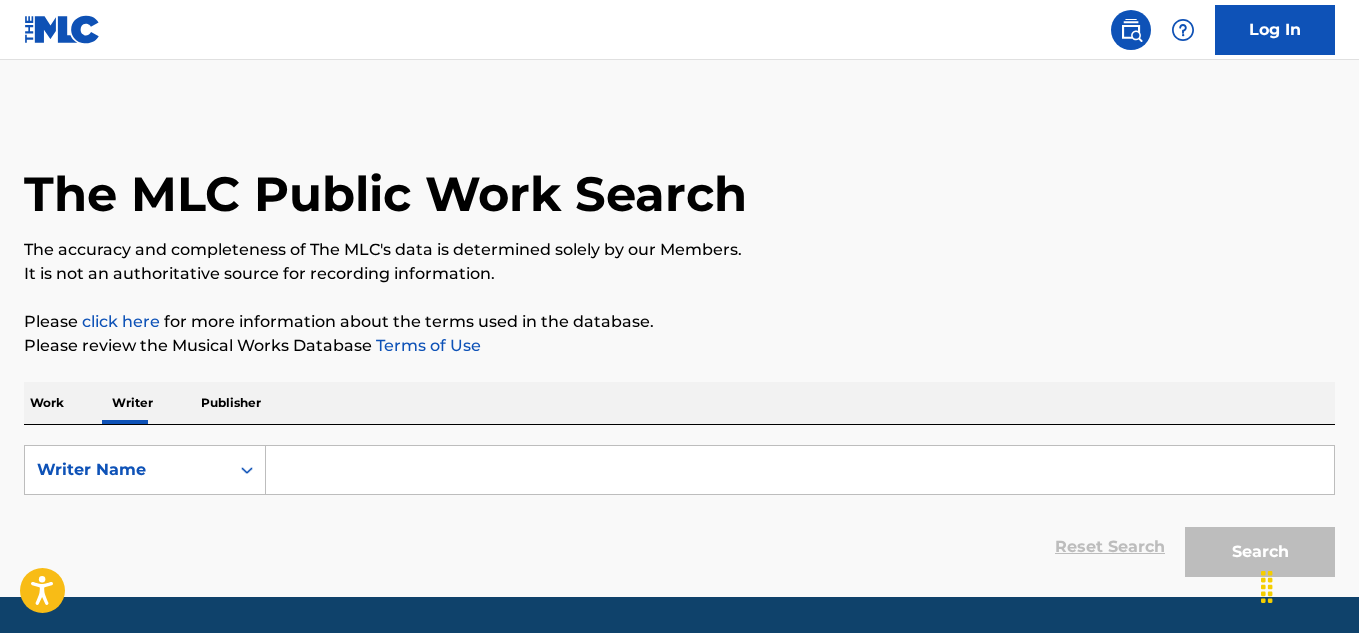 scroll, scrollTop: 0, scrollLeft: 0, axis: both 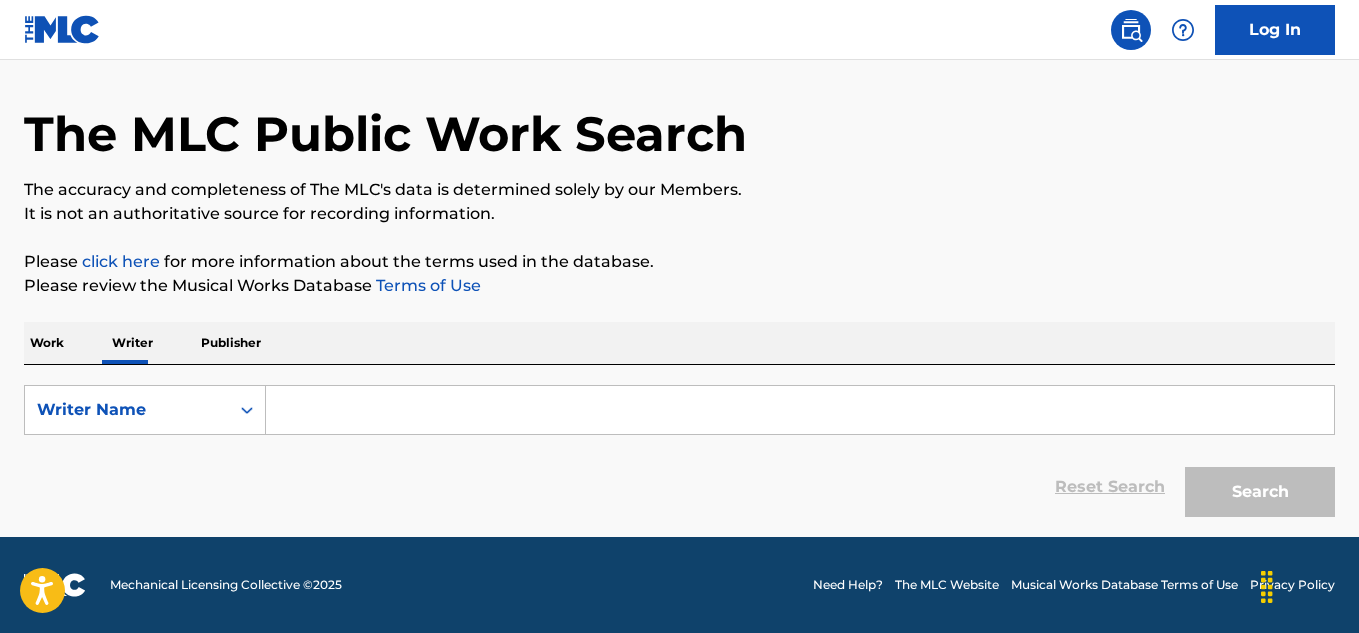 click at bounding box center (800, 410) 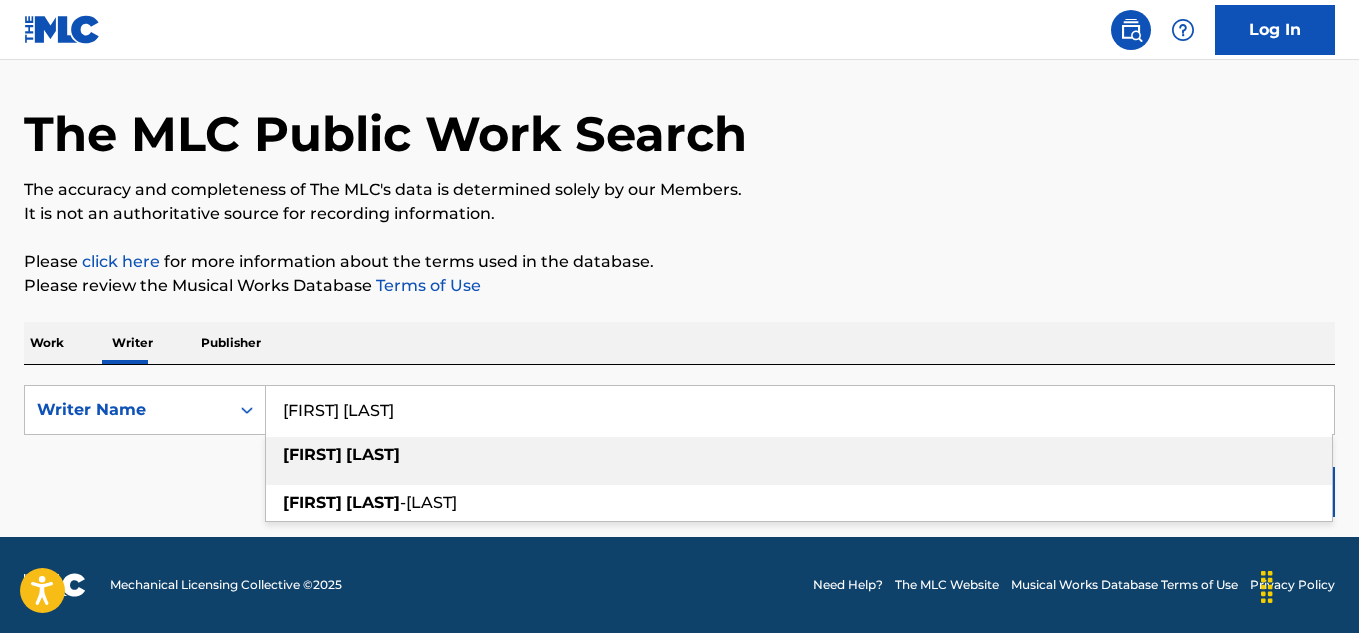 click on "[LAST]" at bounding box center [373, 454] 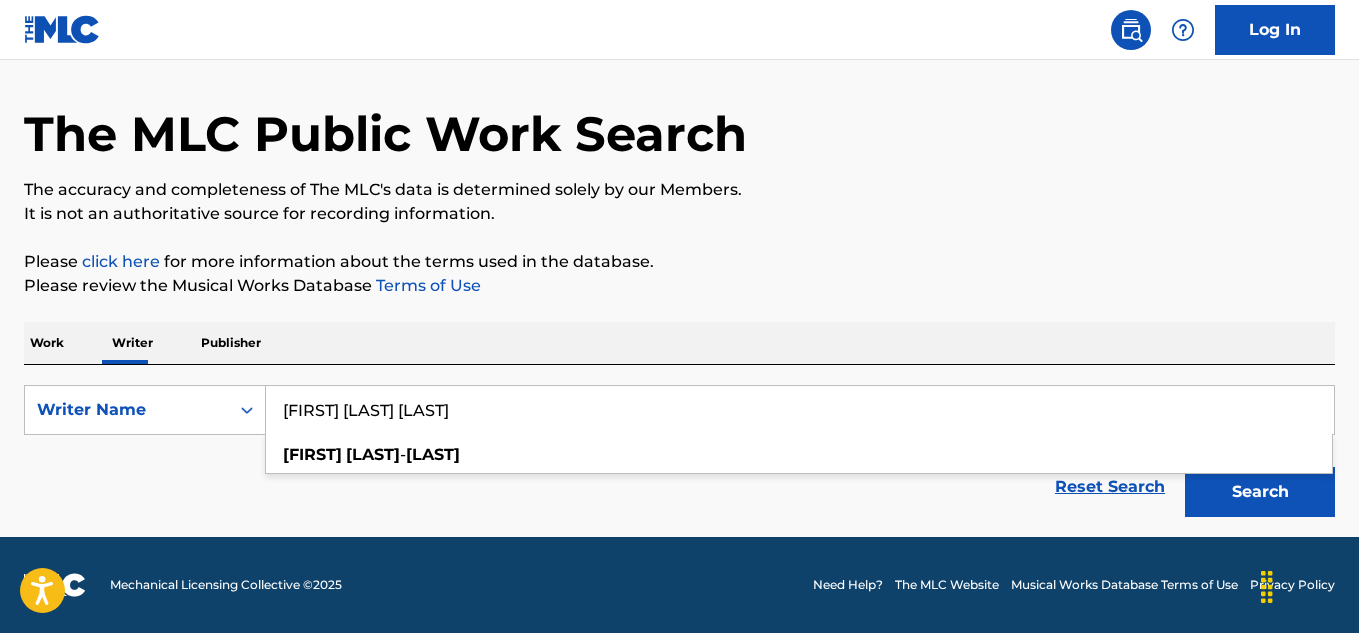 type on "[FIRST] [LAST] [LAST]" 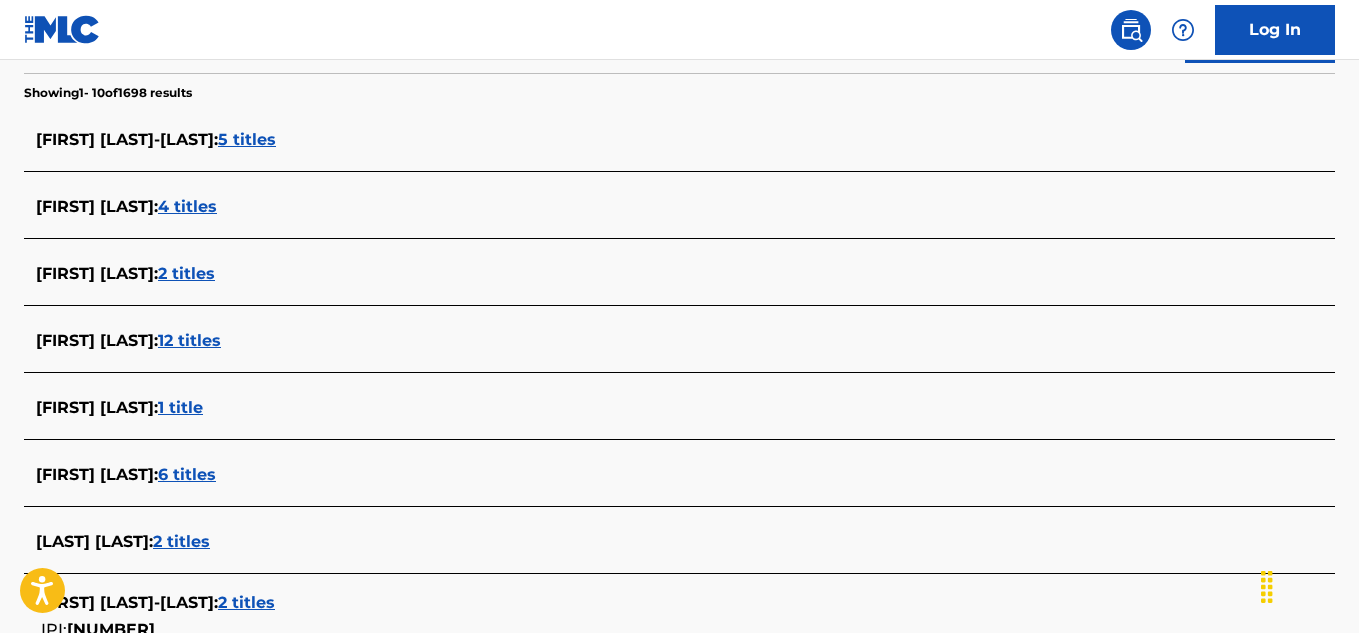 scroll, scrollTop: 788, scrollLeft: 0, axis: vertical 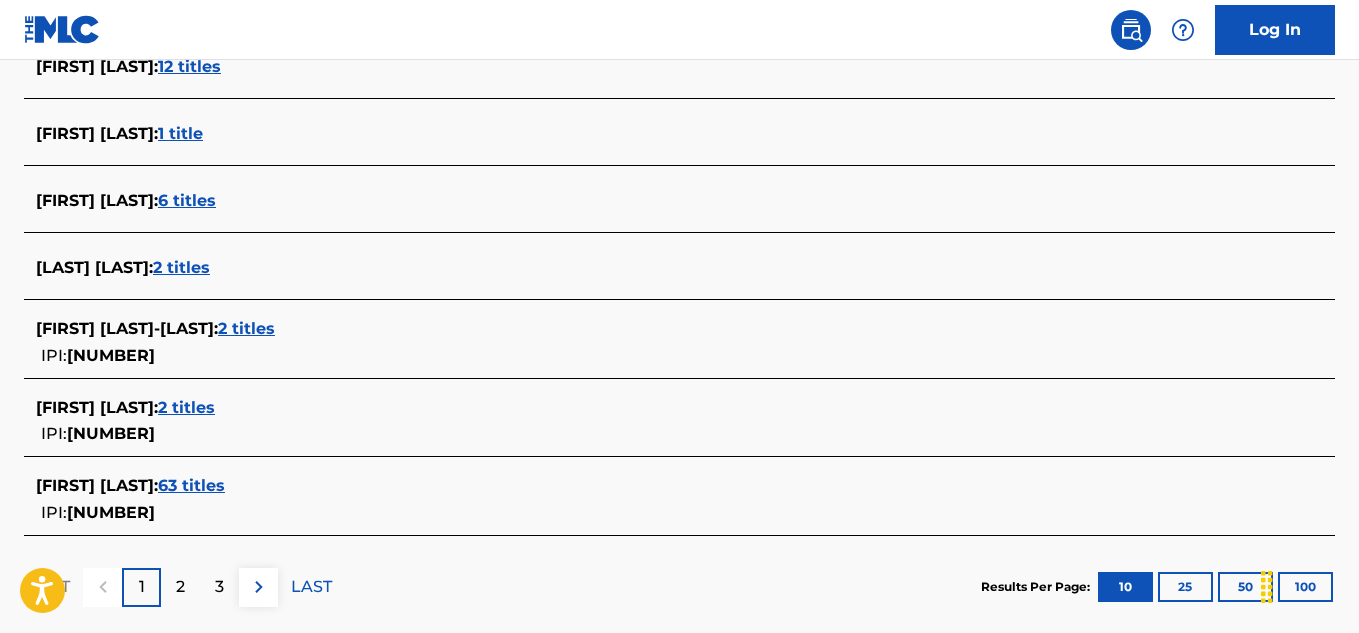 click on "2 titles" at bounding box center [186, 407] 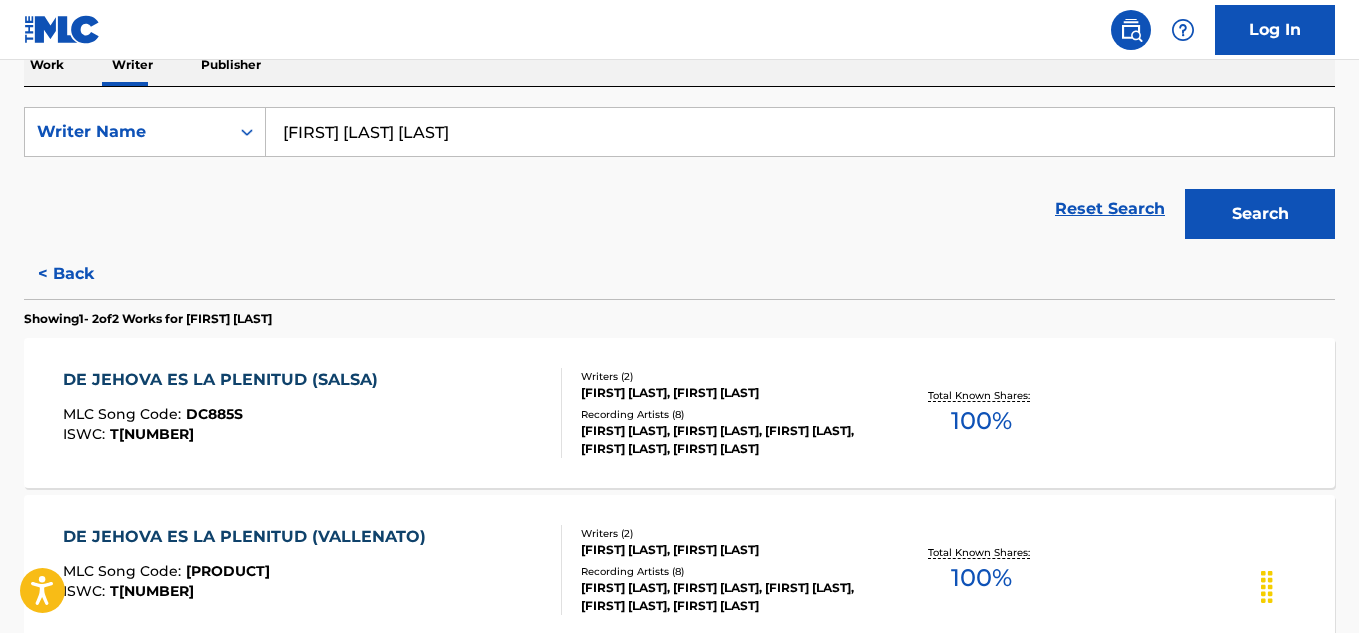 scroll, scrollTop: 450, scrollLeft: 0, axis: vertical 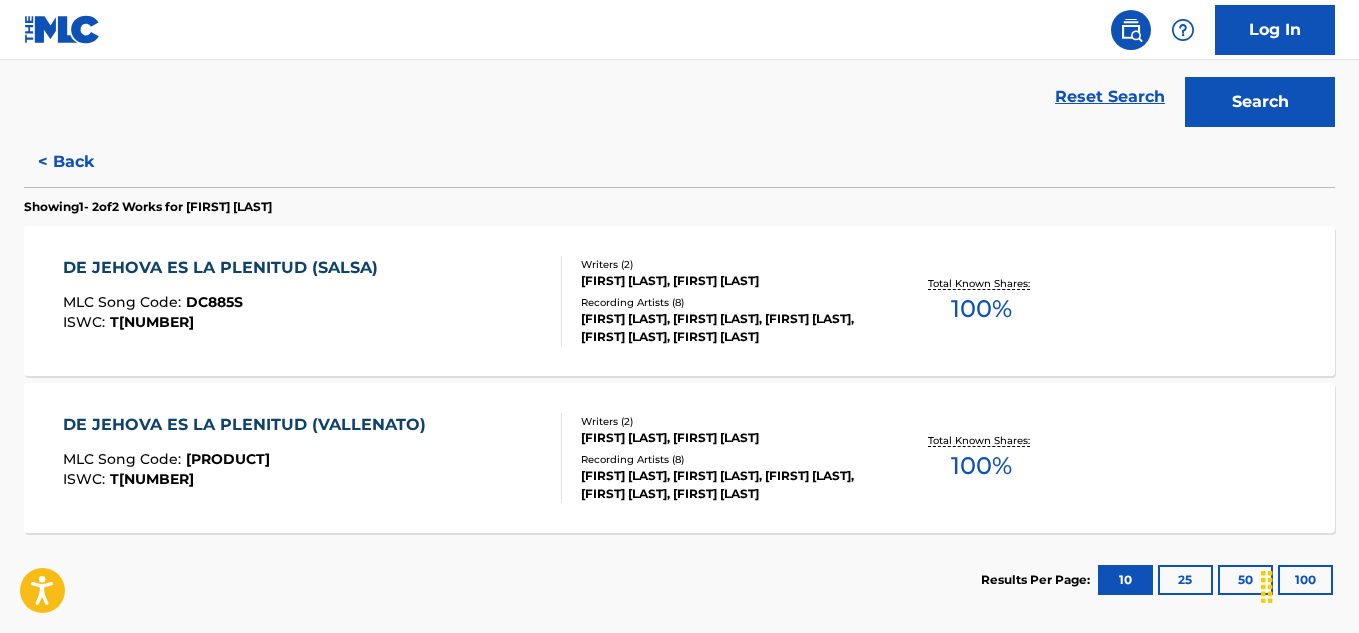 click on "DE JEHOVA ES LA PLENITUD (SALSA) MLC Song Code : [ID] ISWC : [ID]" at bounding box center [225, 301] 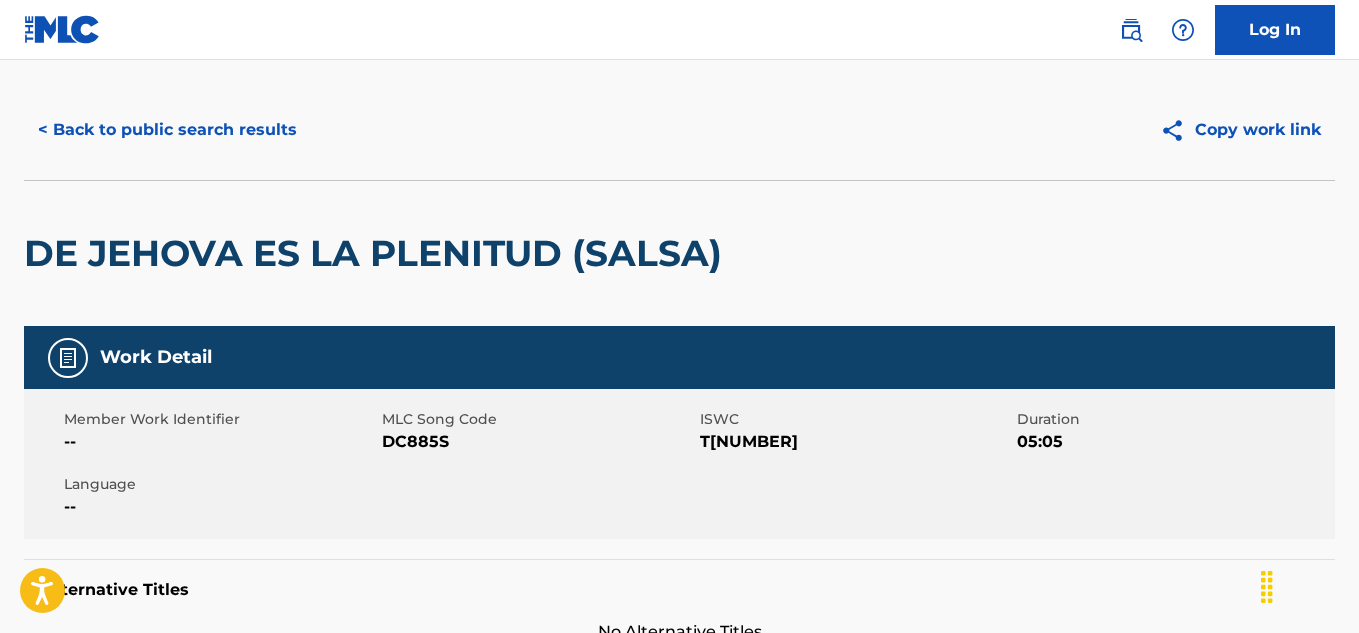scroll, scrollTop: 0, scrollLeft: 0, axis: both 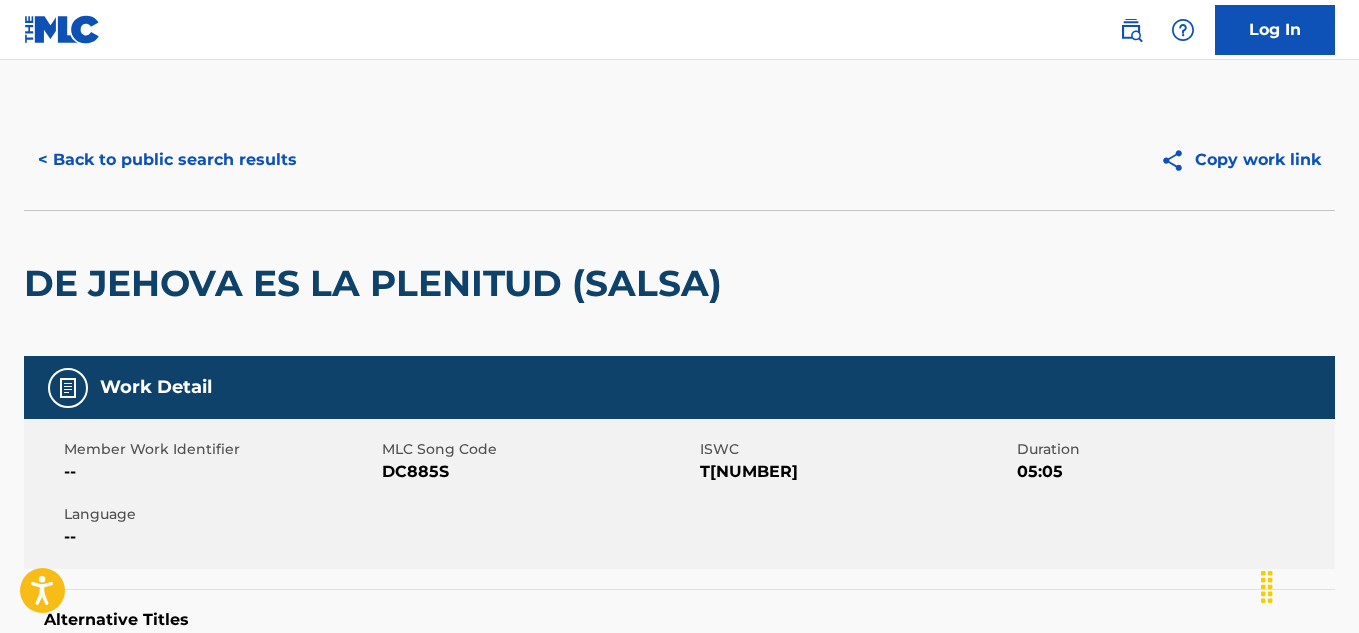 click on "< Back to public search results" at bounding box center (167, 160) 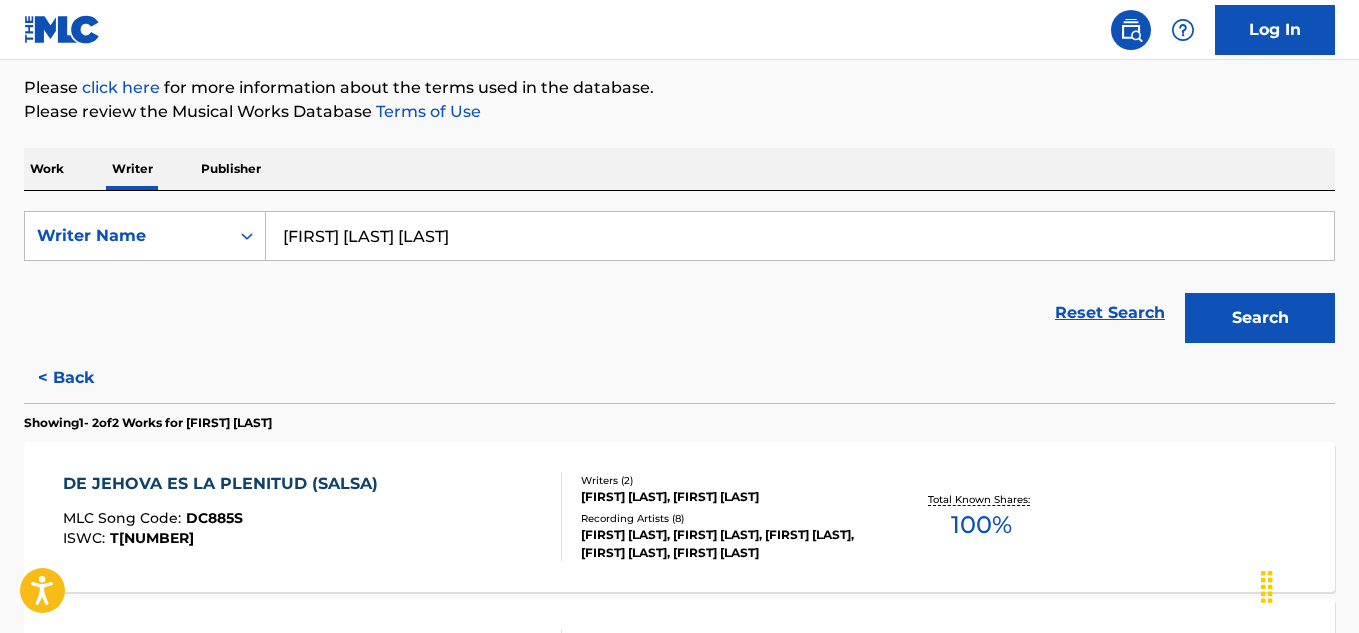 scroll, scrollTop: 421, scrollLeft: 0, axis: vertical 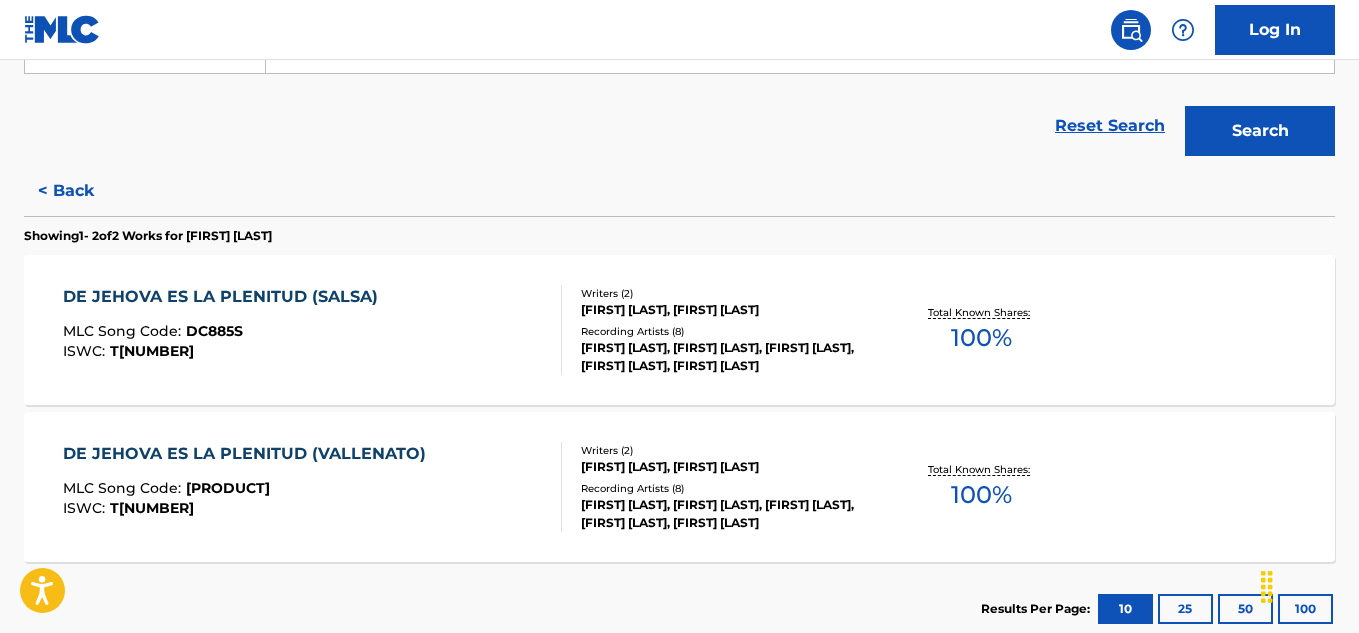 click on "DE JEHOVA ES LA PLENITUD (VALLENATO)" at bounding box center (249, 454) 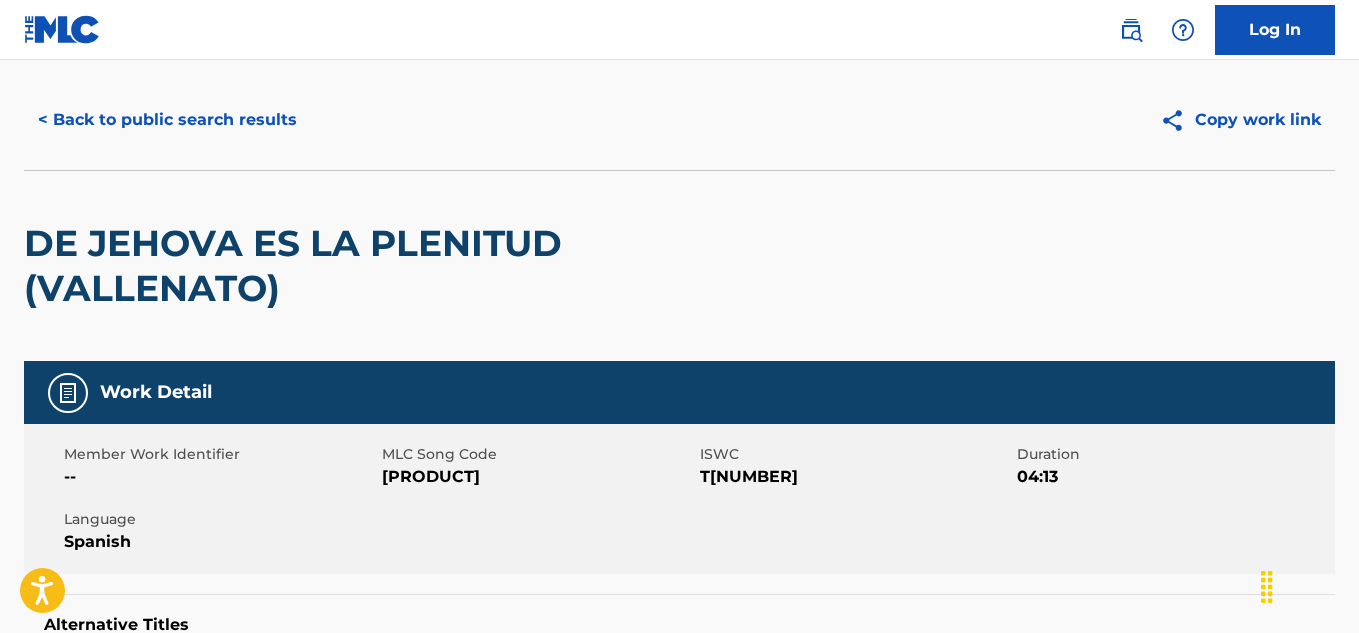 scroll, scrollTop: 0, scrollLeft: 0, axis: both 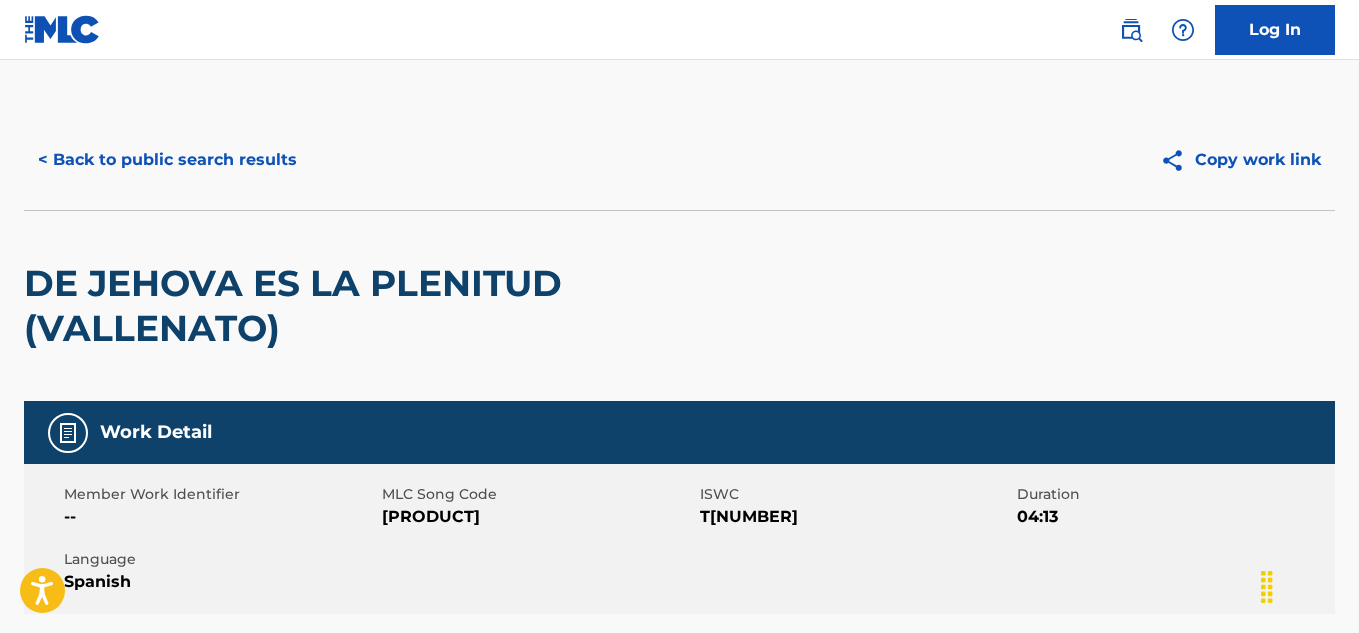 click on "< Back to public search results" at bounding box center [167, 160] 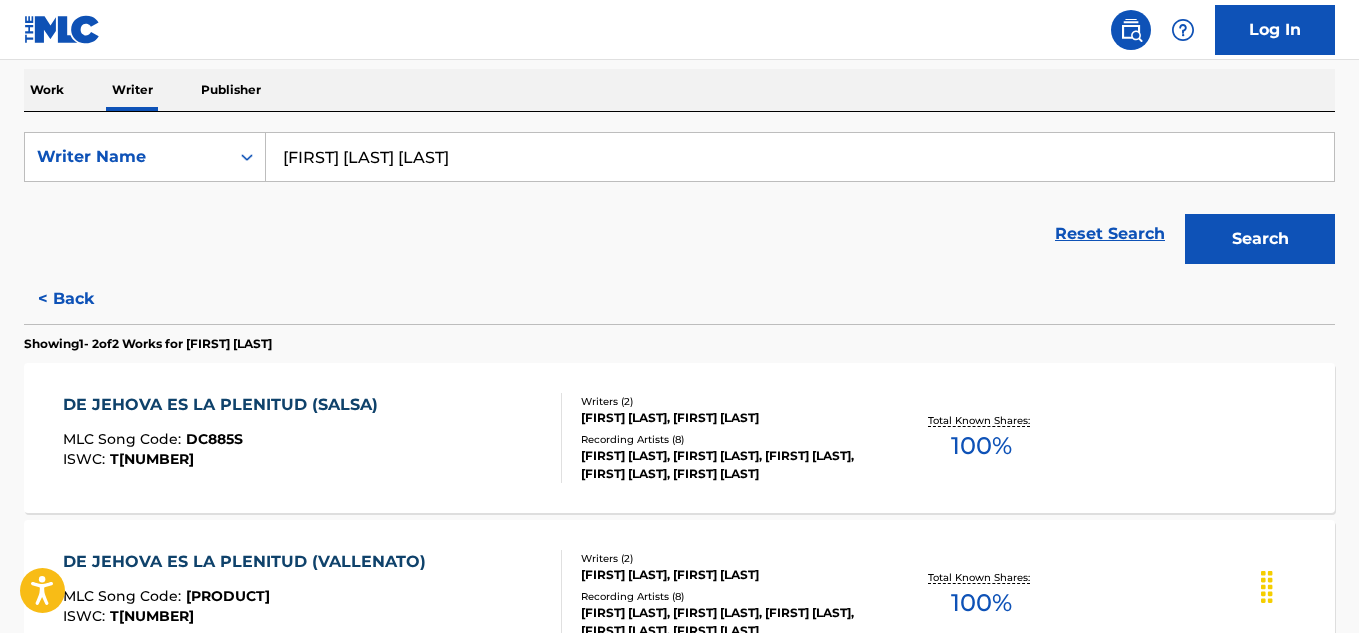 scroll, scrollTop: 121, scrollLeft: 0, axis: vertical 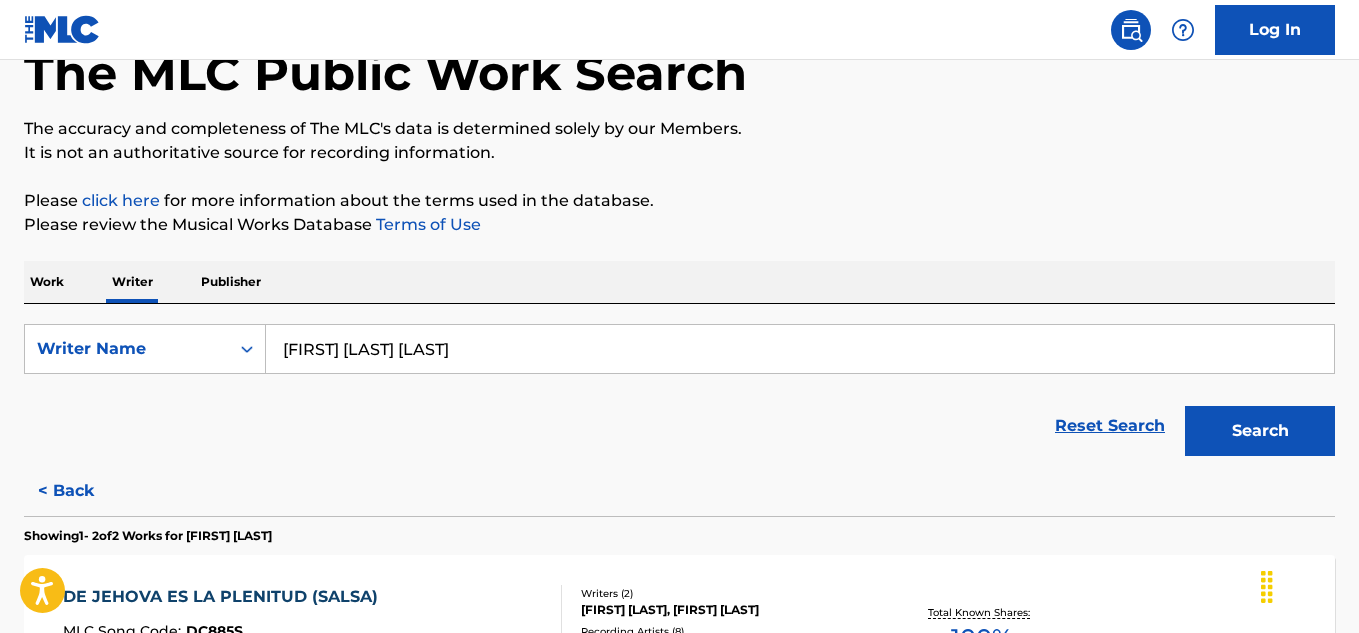 click on "< Back" at bounding box center (84, 491) 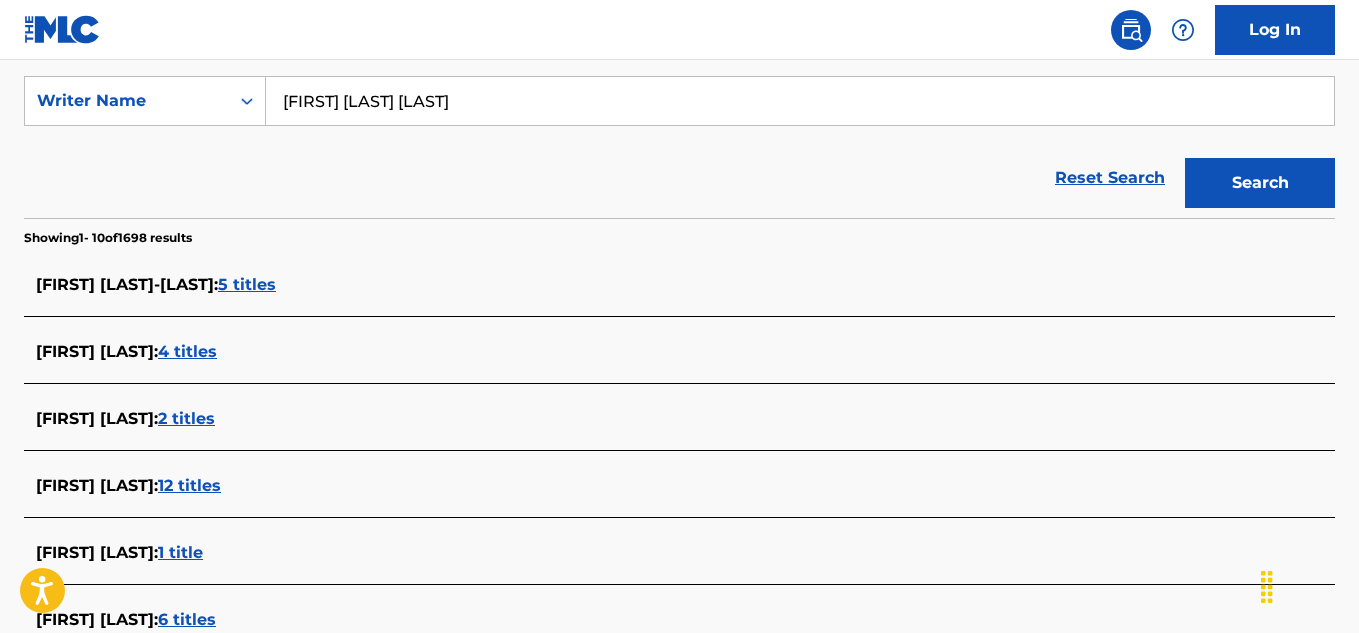 scroll, scrollTop: 321, scrollLeft: 0, axis: vertical 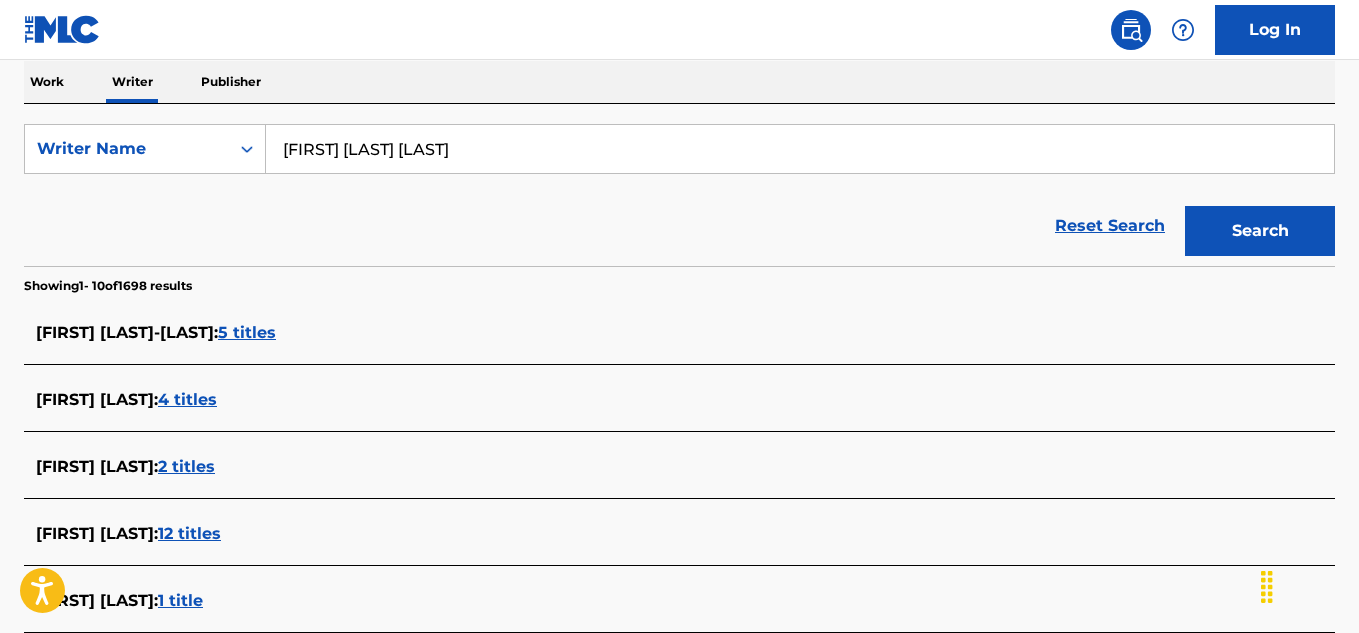 click on "[FIRST] [LAST]-[LAST]" at bounding box center (127, 332) 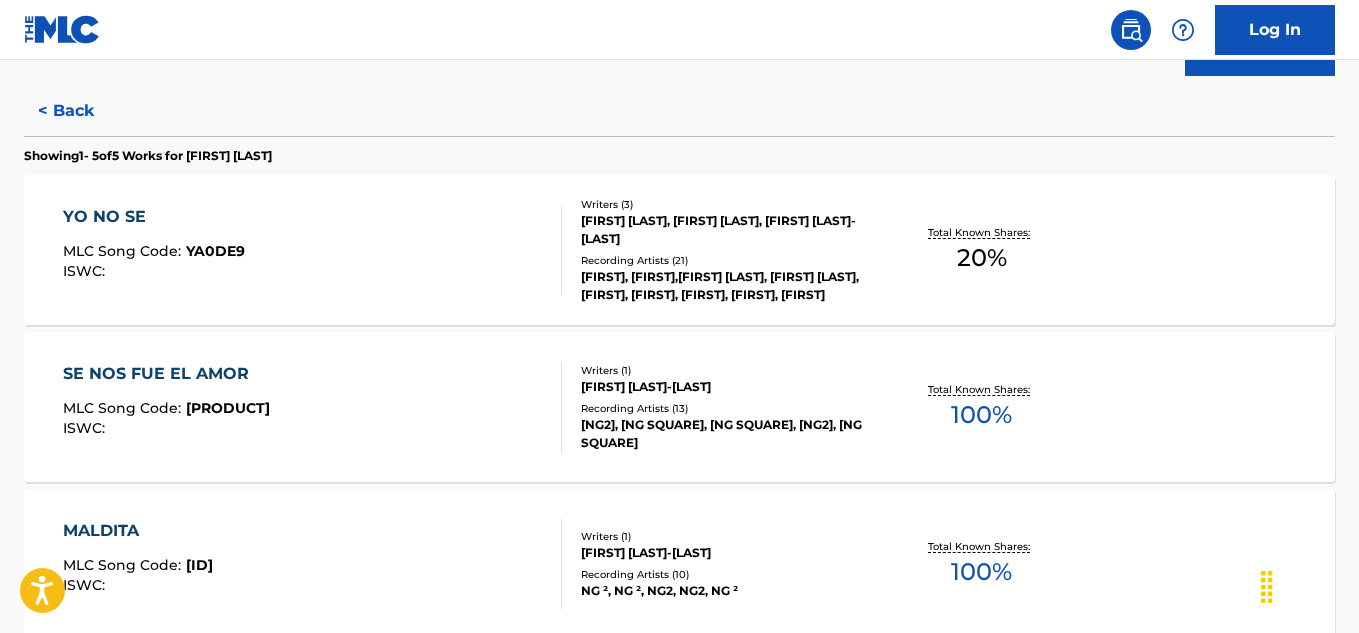 scroll, scrollTop: 521, scrollLeft: 0, axis: vertical 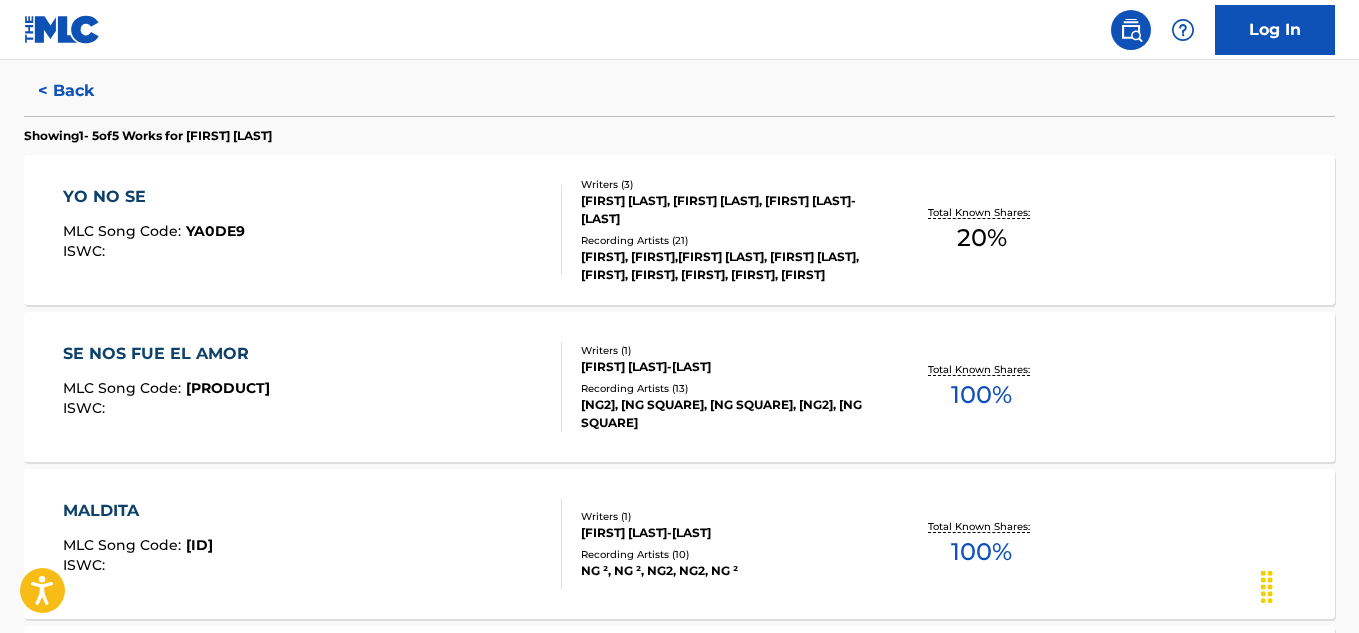 click on "YO NO SE" at bounding box center [154, 197] 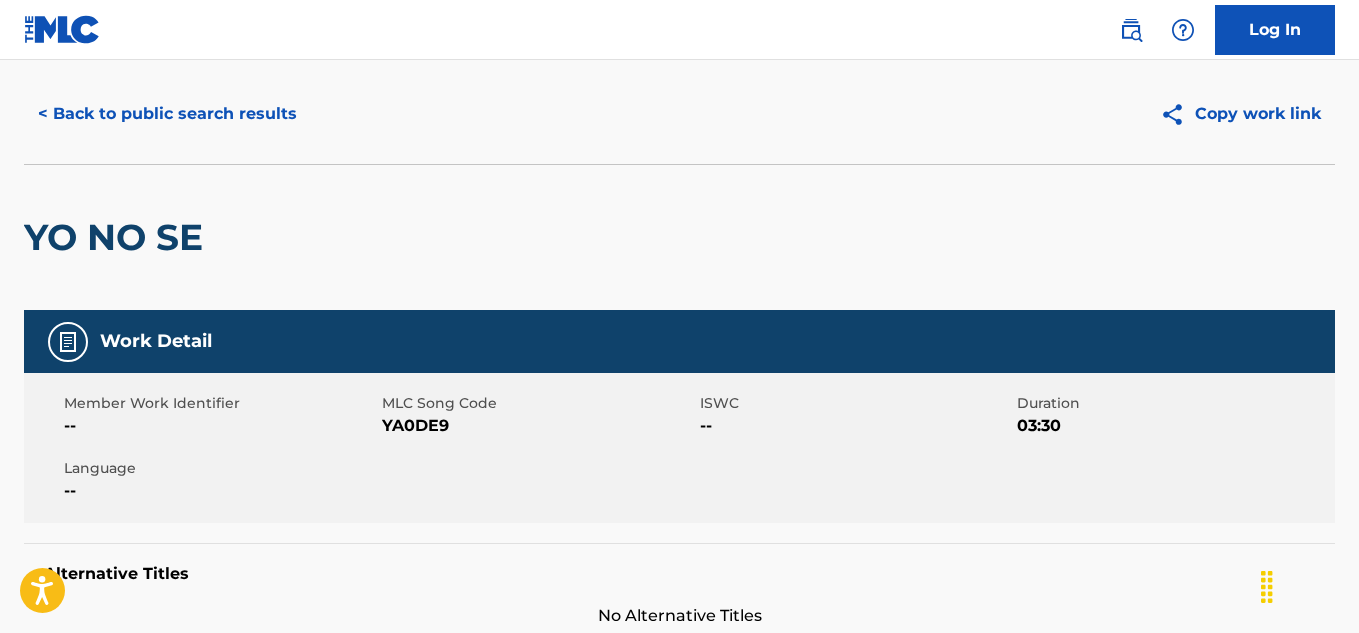 scroll, scrollTop: 0, scrollLeft: 0, axis: both 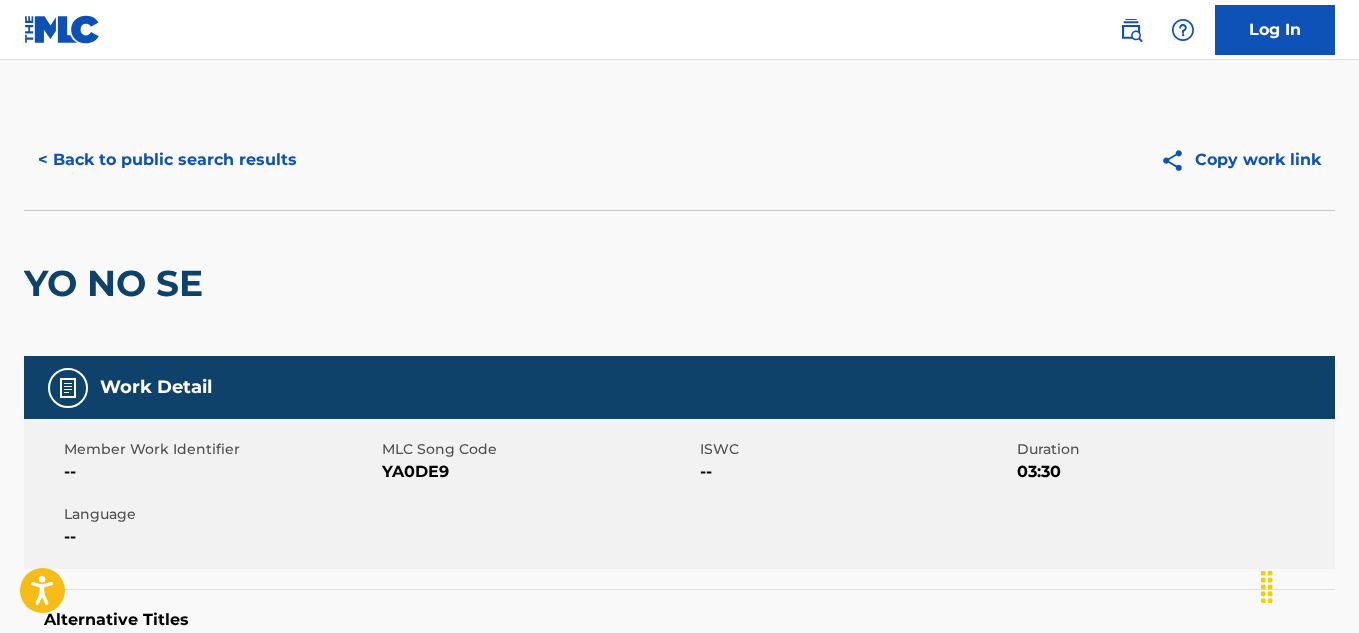 click on "< Back to public search results" at bounding box center (167, 160) 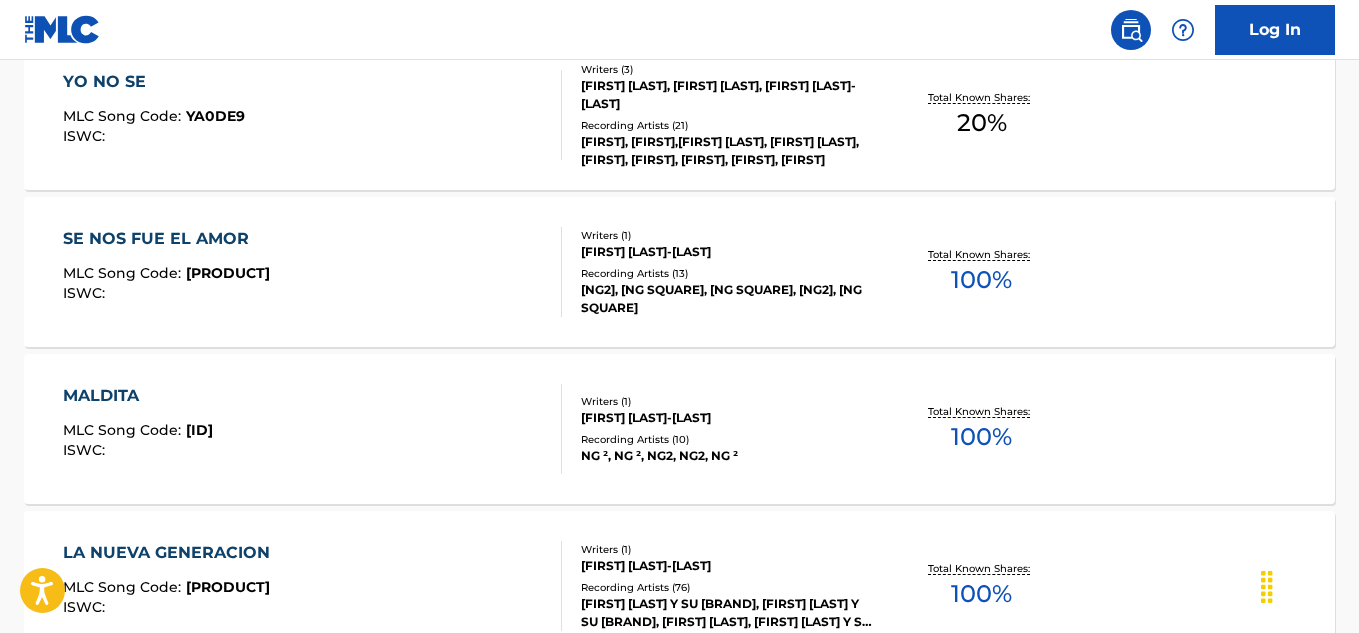 scroll, scrollTop: 621, scrollLeft: 0, axis: vertical 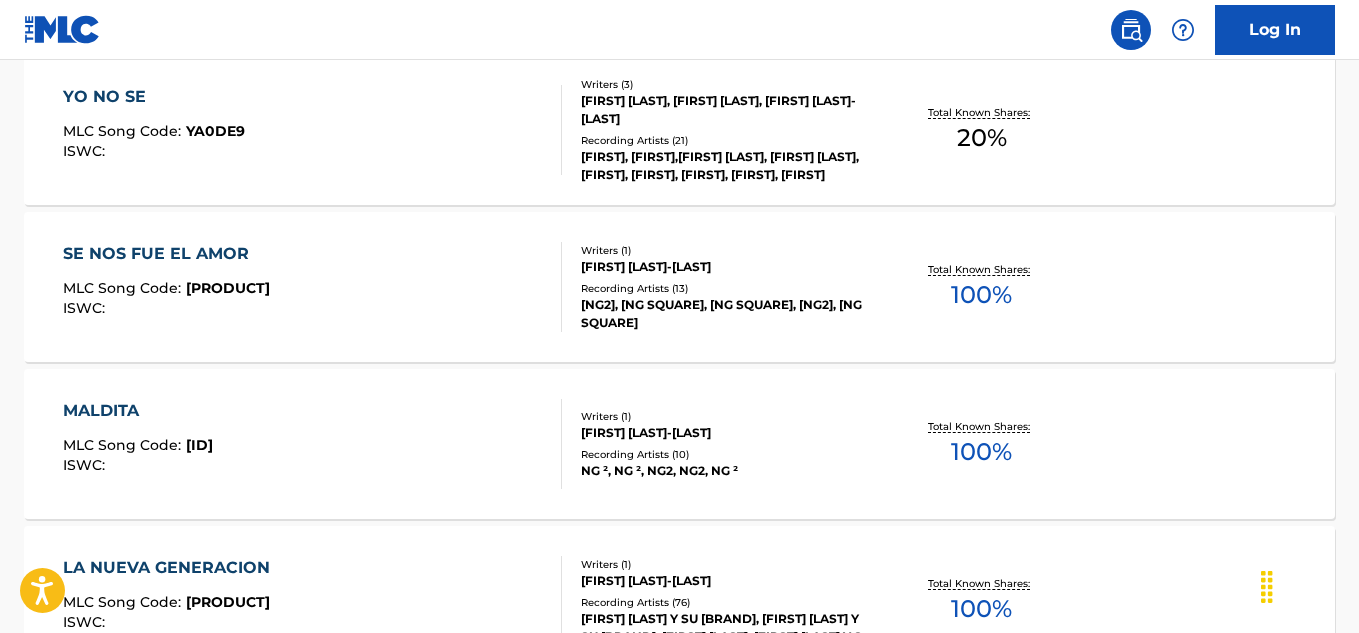 click on "SE NOS FUE EL AMOR" at bounding box center (166, 254) 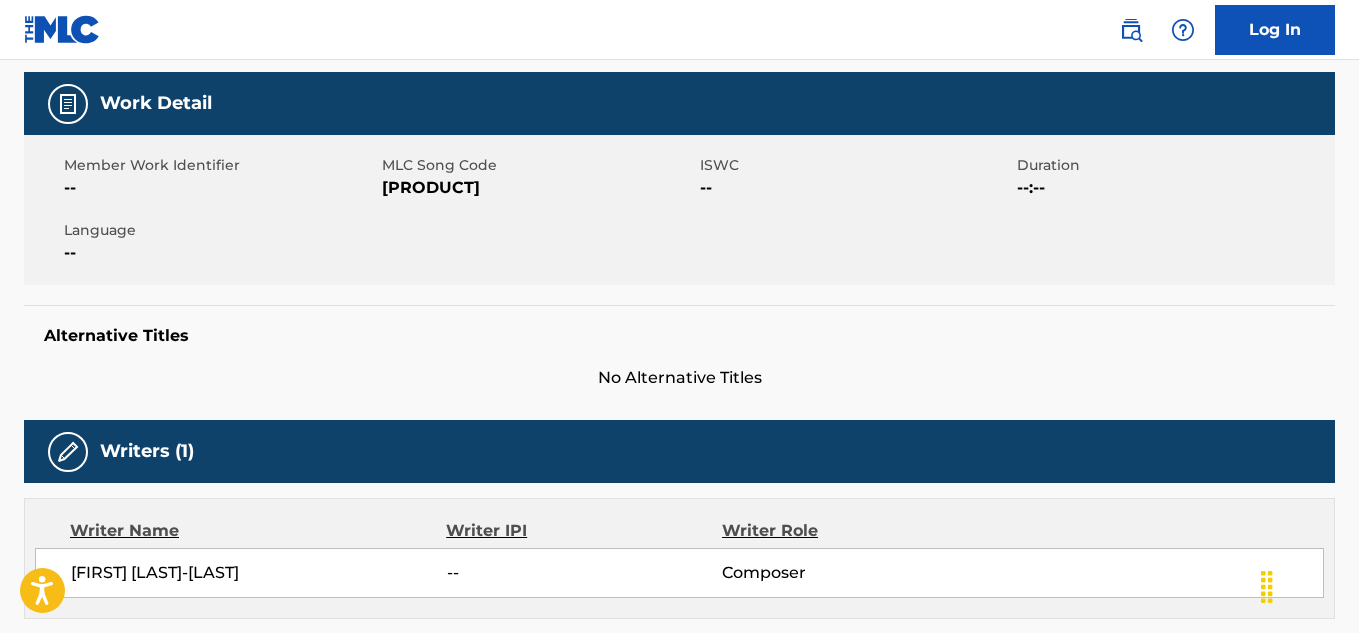 scroll, scrollTop: 0, scrollLeft: 0, axis: both 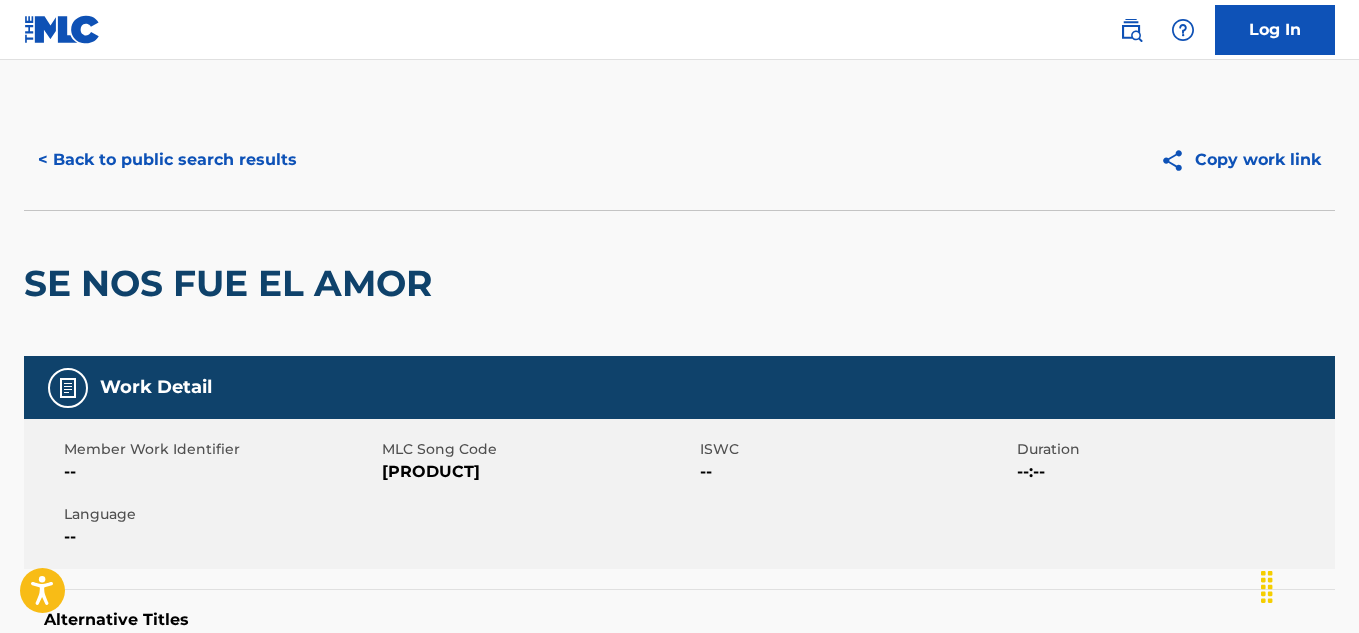 click on "< Back to public search results" at bounding box center (167, 160) 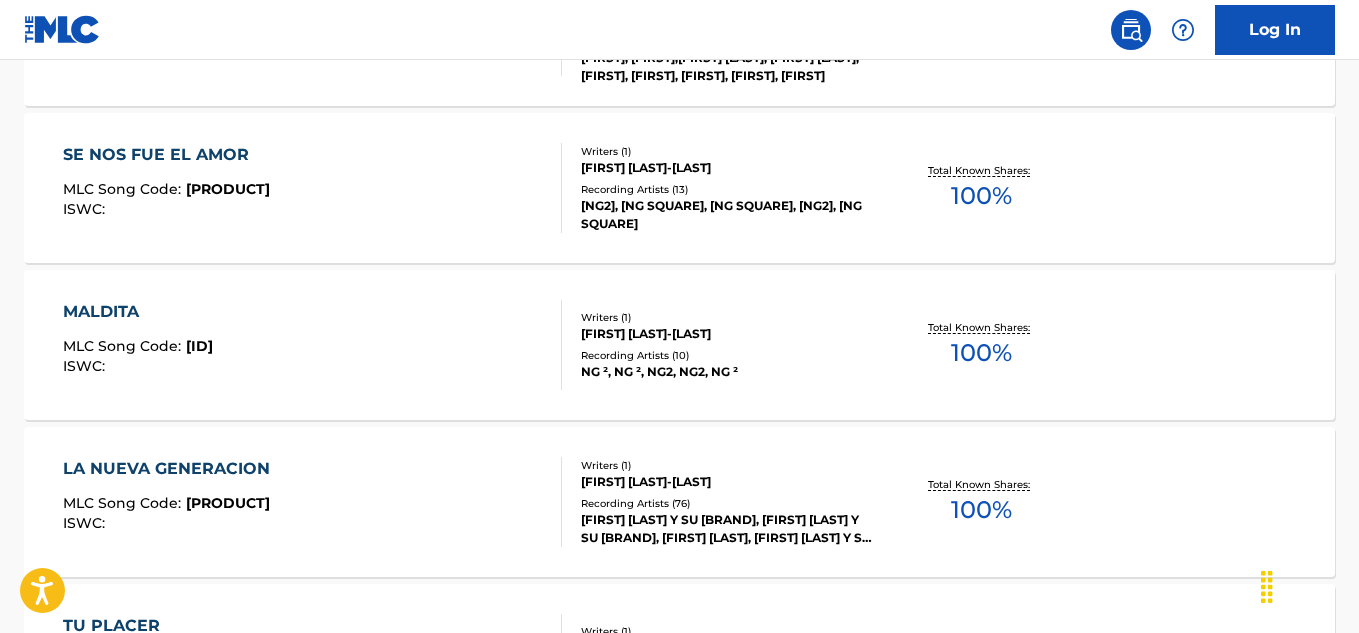 scroll, scrollTop: 721, scrollLeft: 0, axis: vertical 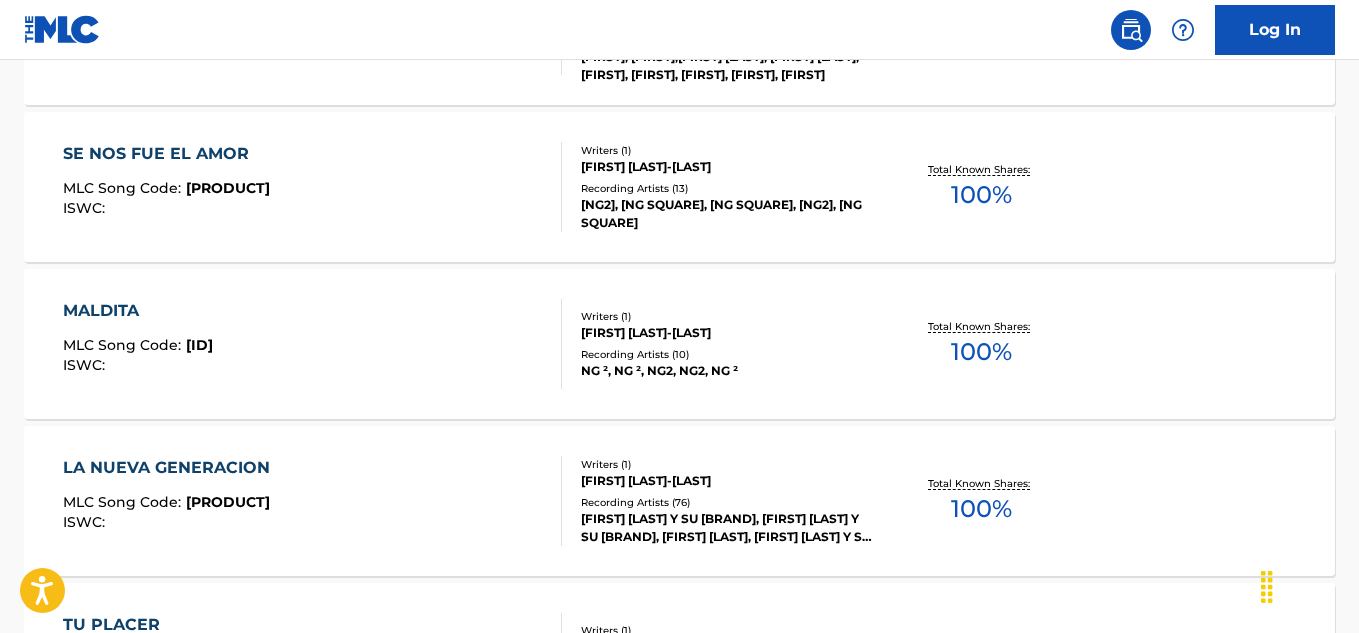 click on "MALDITA" at bounding box center (138, 311) 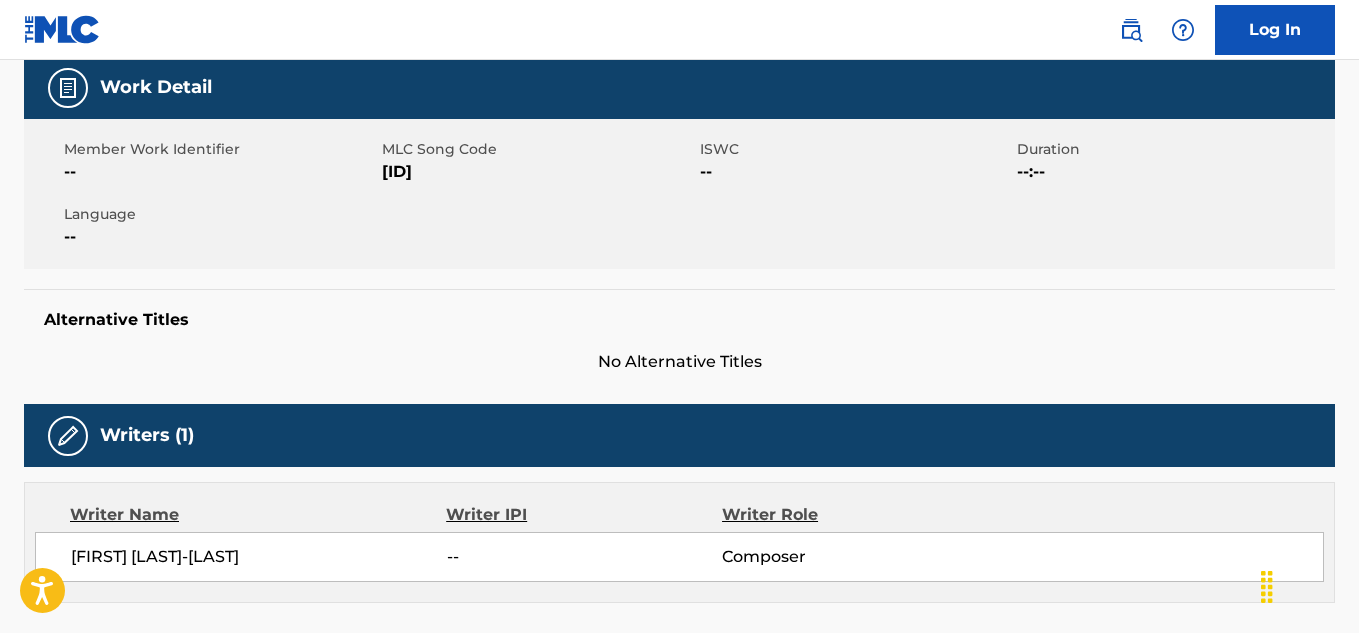 scroll, scrollTop: 0, scrollLeft: 0, axis: both 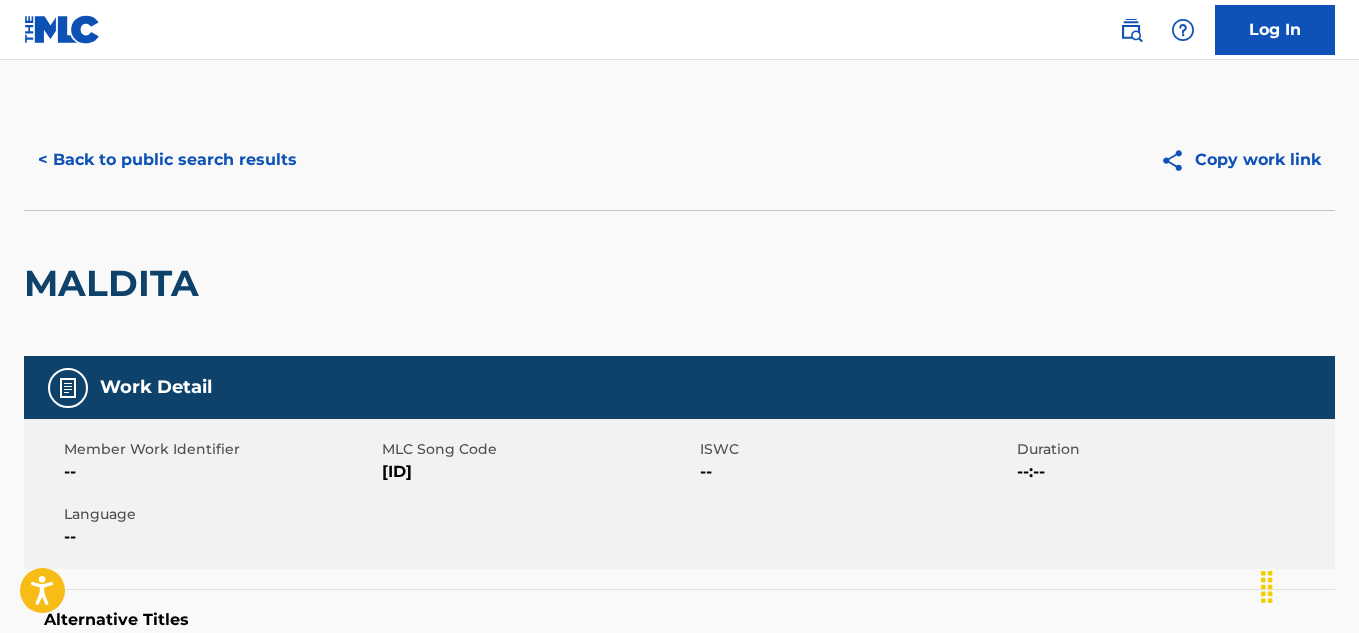 click on "< Back to public search results Copy work link" at bounding box center [679, 160] 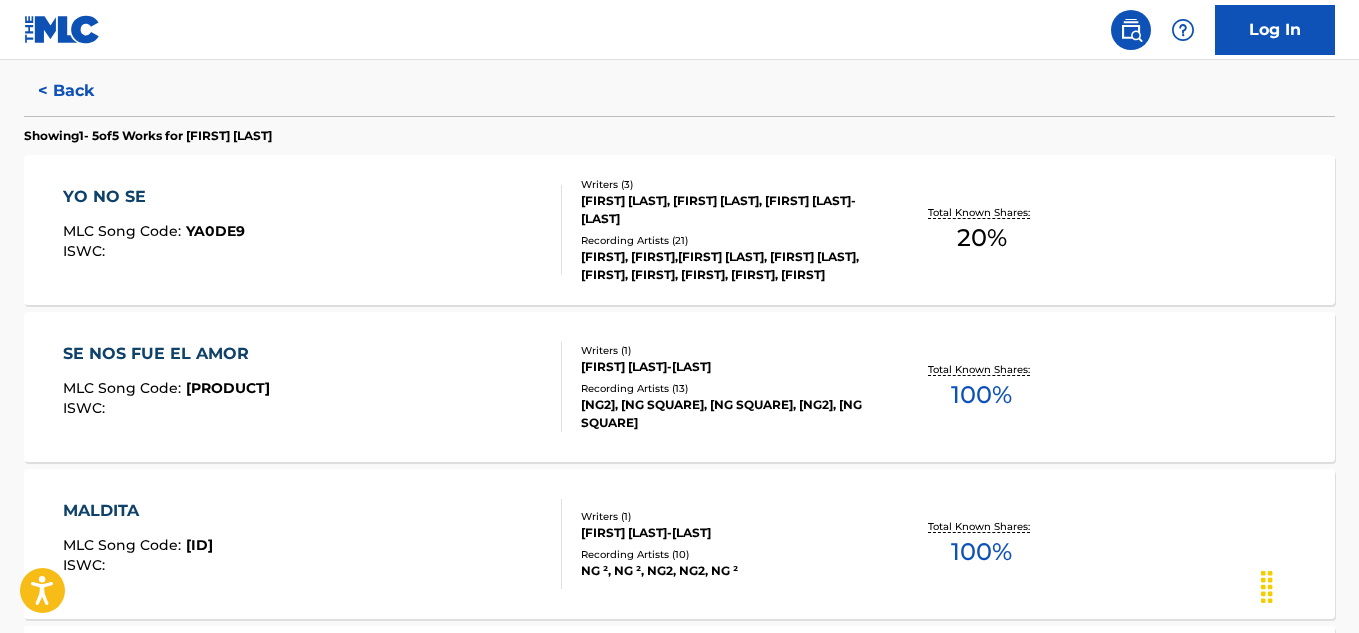scroll, scrollTop: 921, scrollLeft: 0, axis: vertical 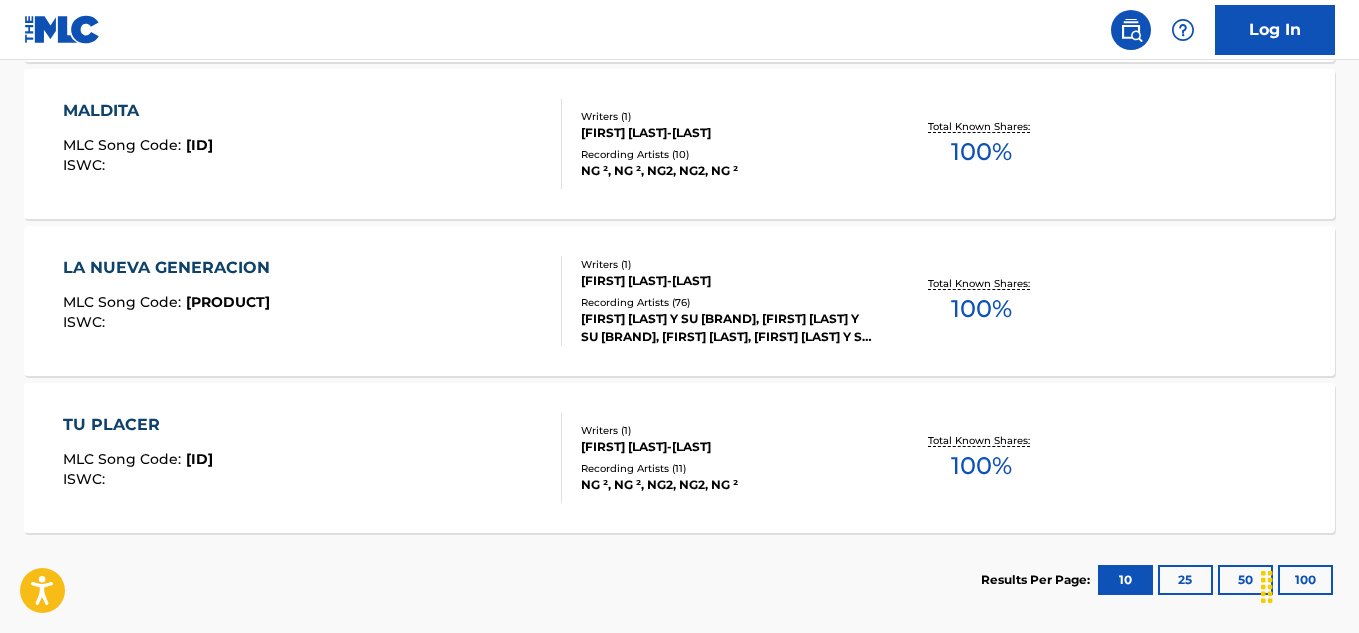 click on "LA NUEVA GENERACION" at bounding box center [171, 268] 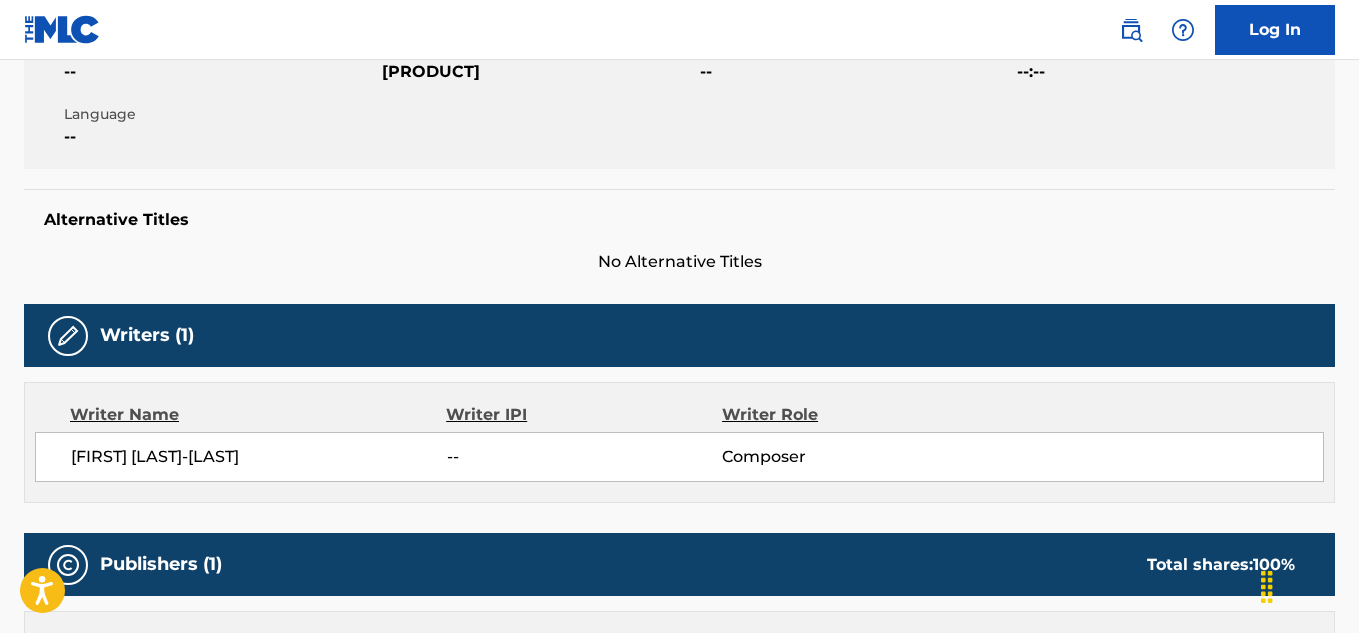 scroll, scrollTop: 0, scrollLeft: 0, axis: both 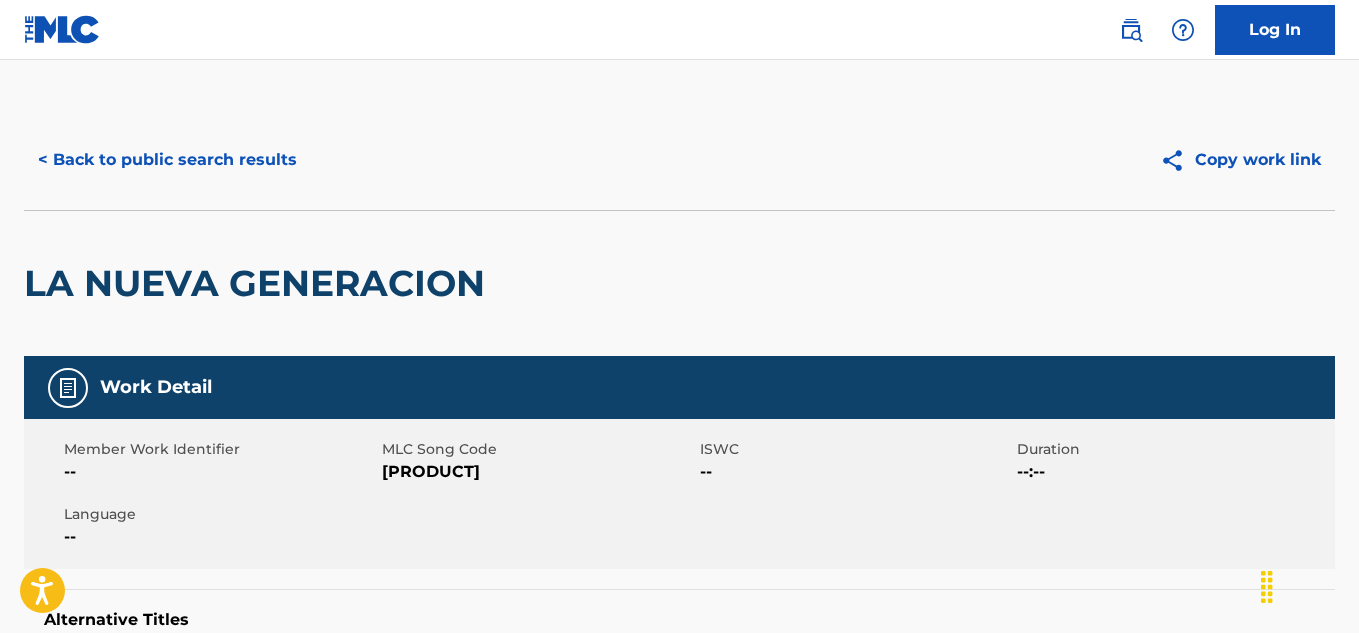 click on "< Back to public search results" at bounding box center (167, 160) 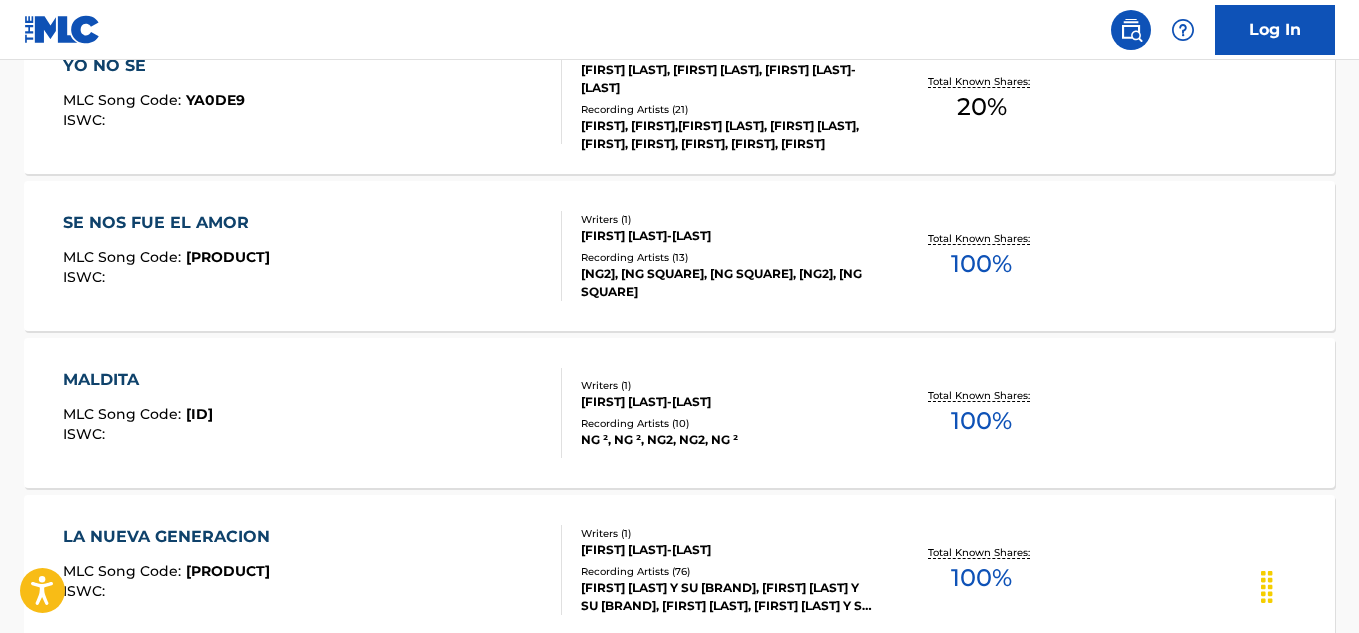 scroll, scrollTop: 921, scrollLeft: 0, axis: vertical 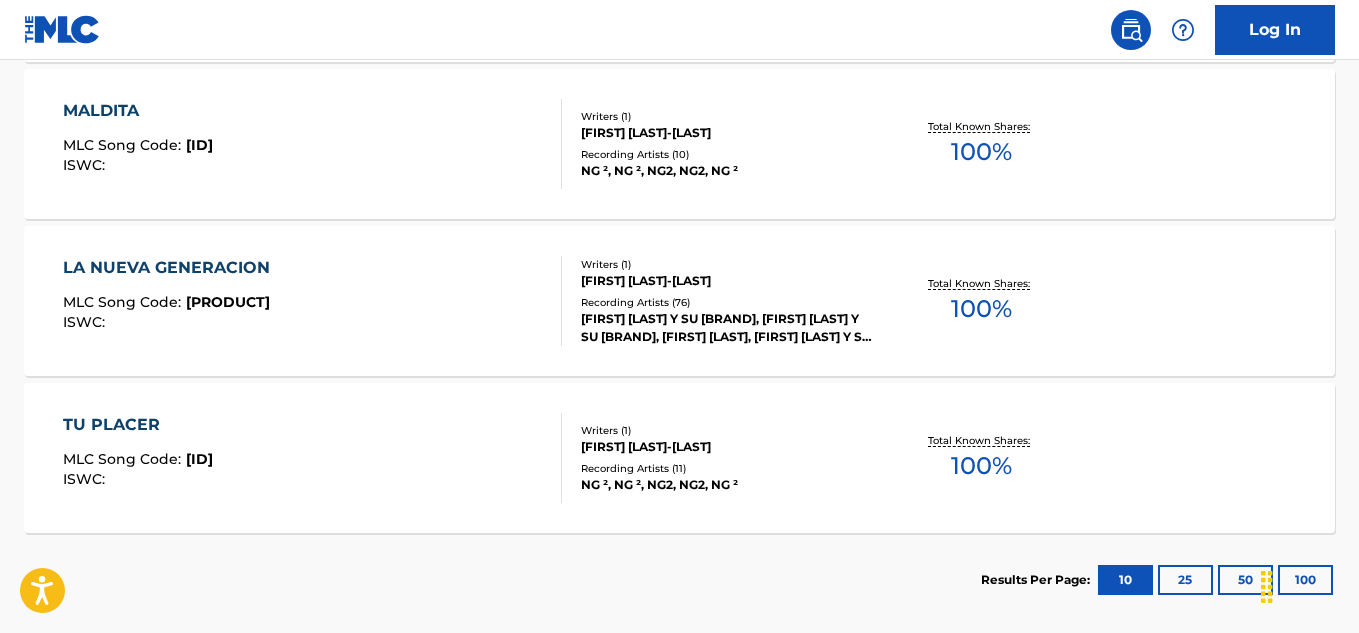 click on "TU PLACER" at bounding box center [138, 425] 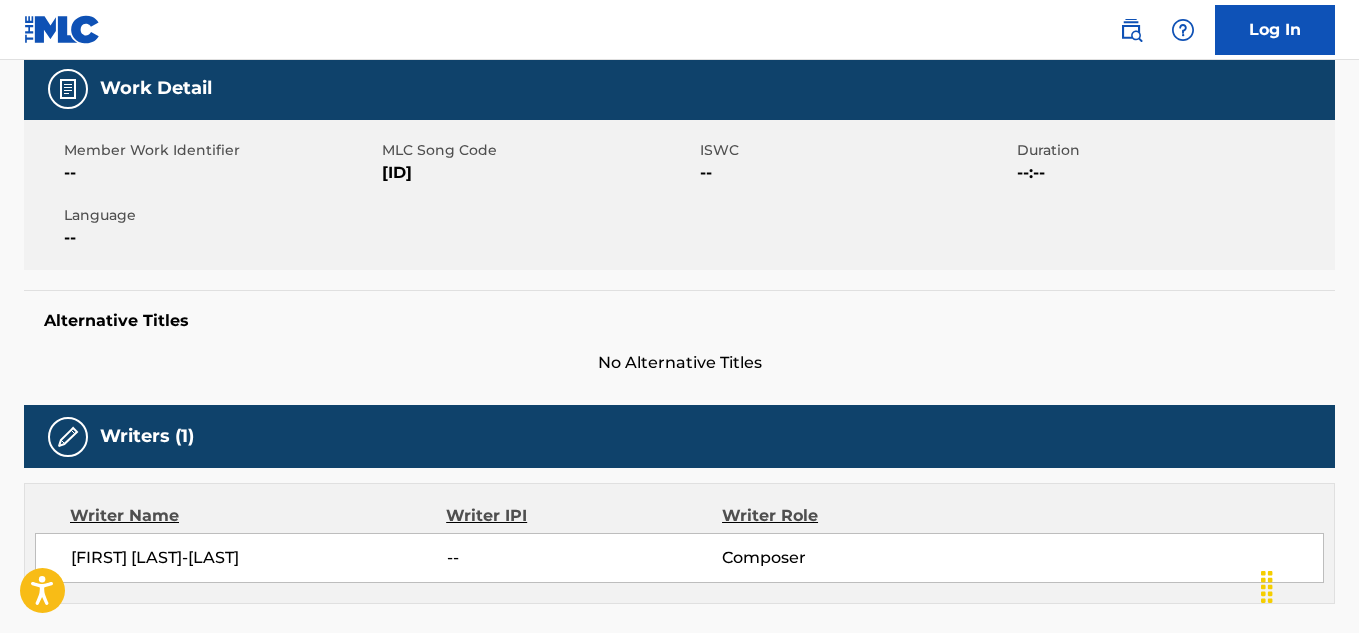 scroll, scrollTop: 0, scrollLeft: 0, axis: both 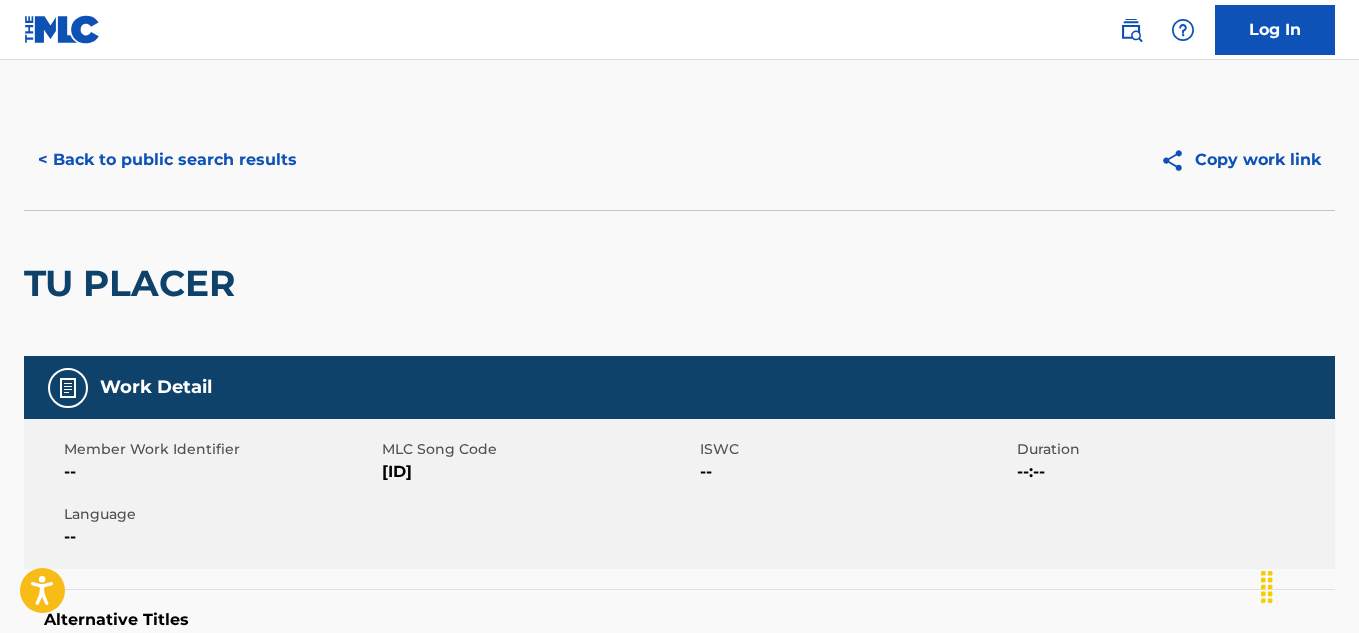 click on "< Back to public search results" at bounding box center [167, 160] 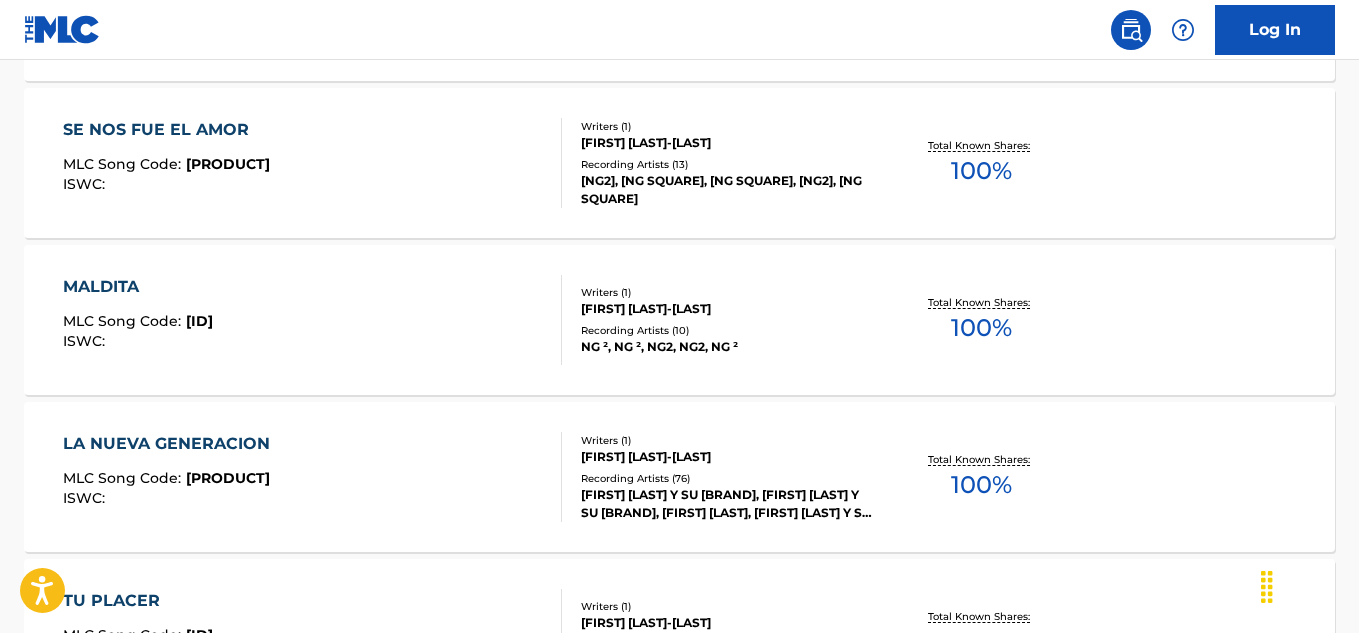 scroll, scrollTop: 721, scrollLeft: 0, axis: vertical 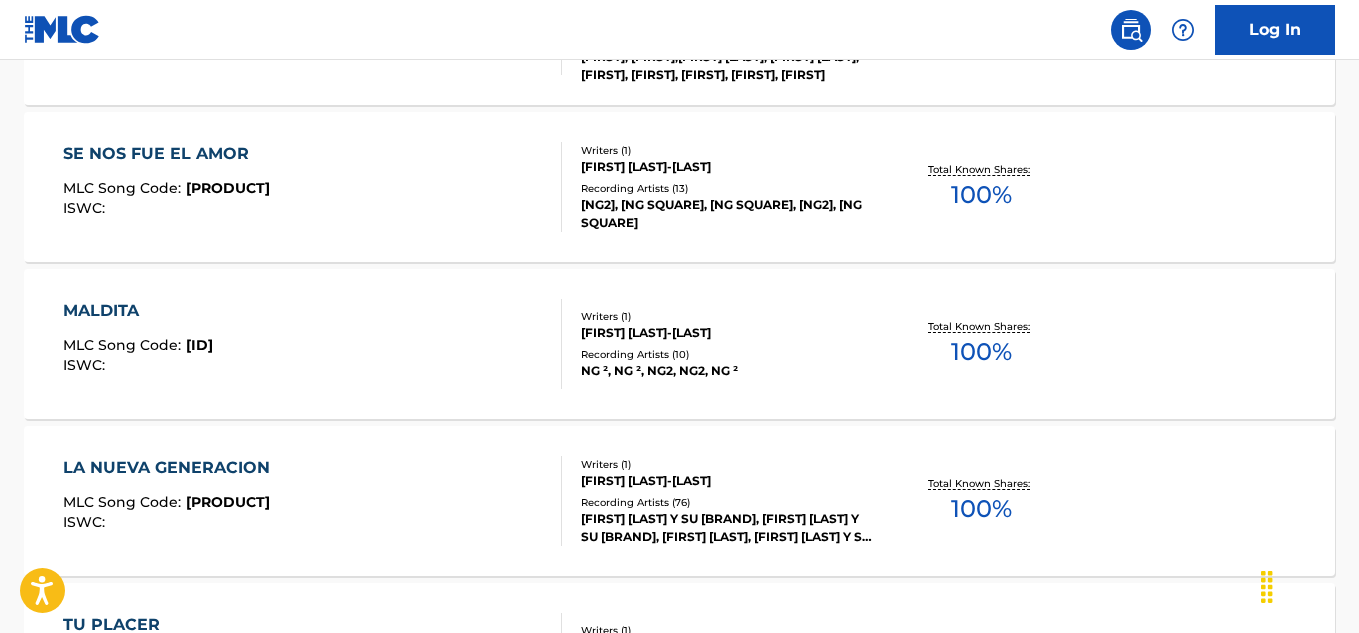 click on "LA NUEVA GENERACION" at bounding box center (171, 468) 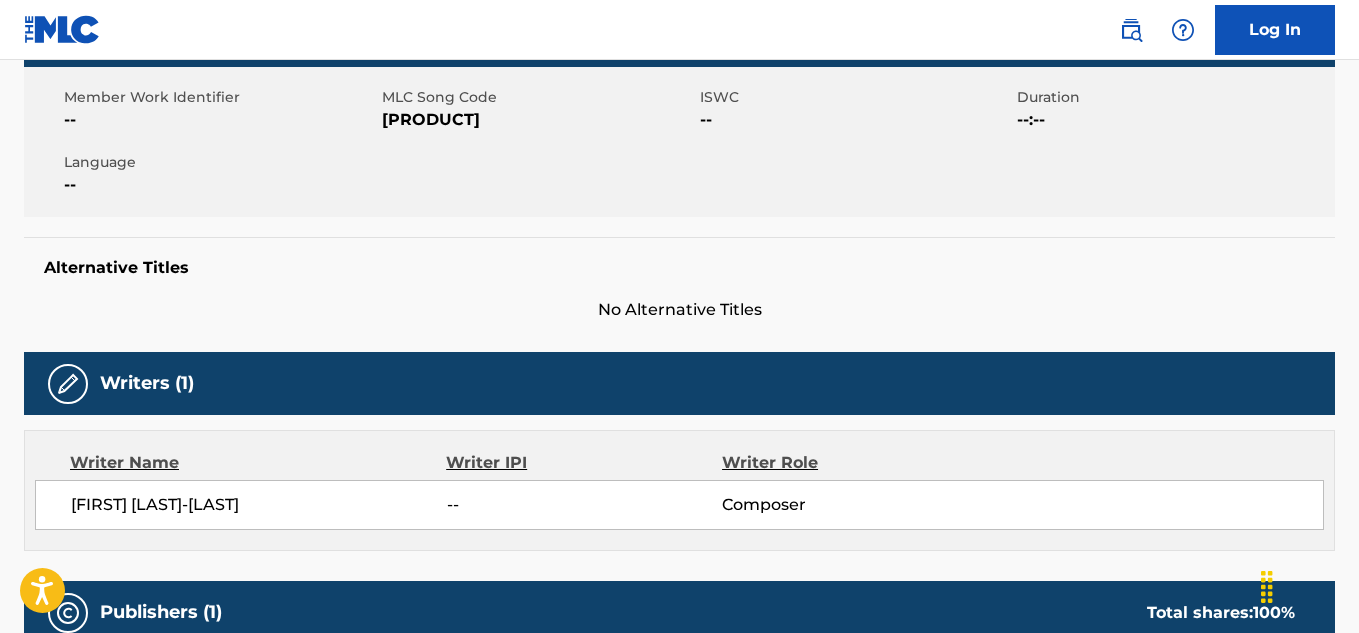 scroll, scrollTop: 0, scrollLeft: 0, axis: both 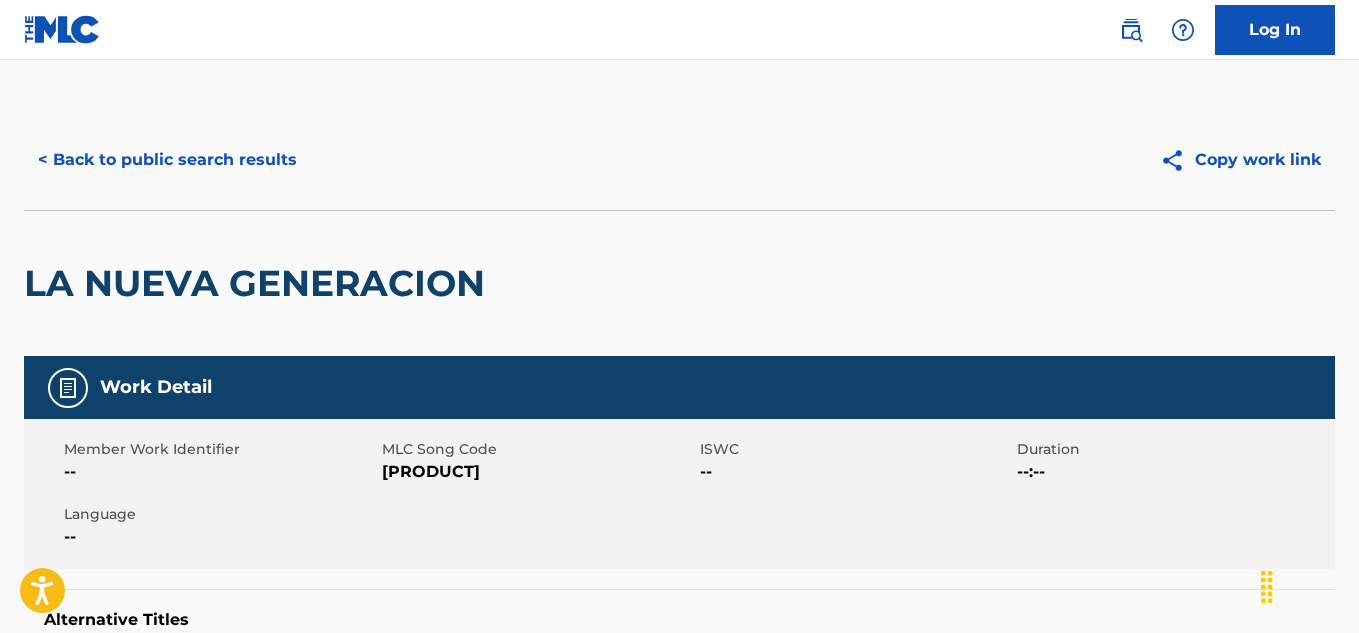 click on "< Back to public search results" at bounding box center [167, 160] 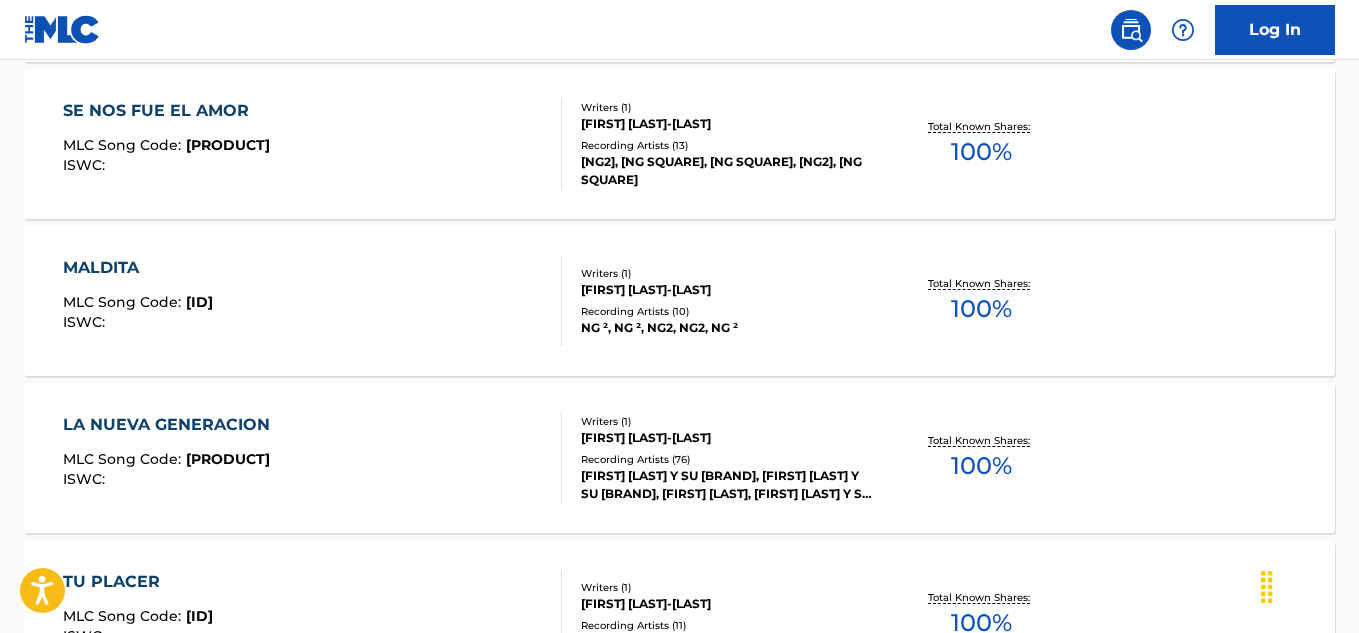 scroll, scrollTop: 921, scrollLeft: 0, axis: vertical 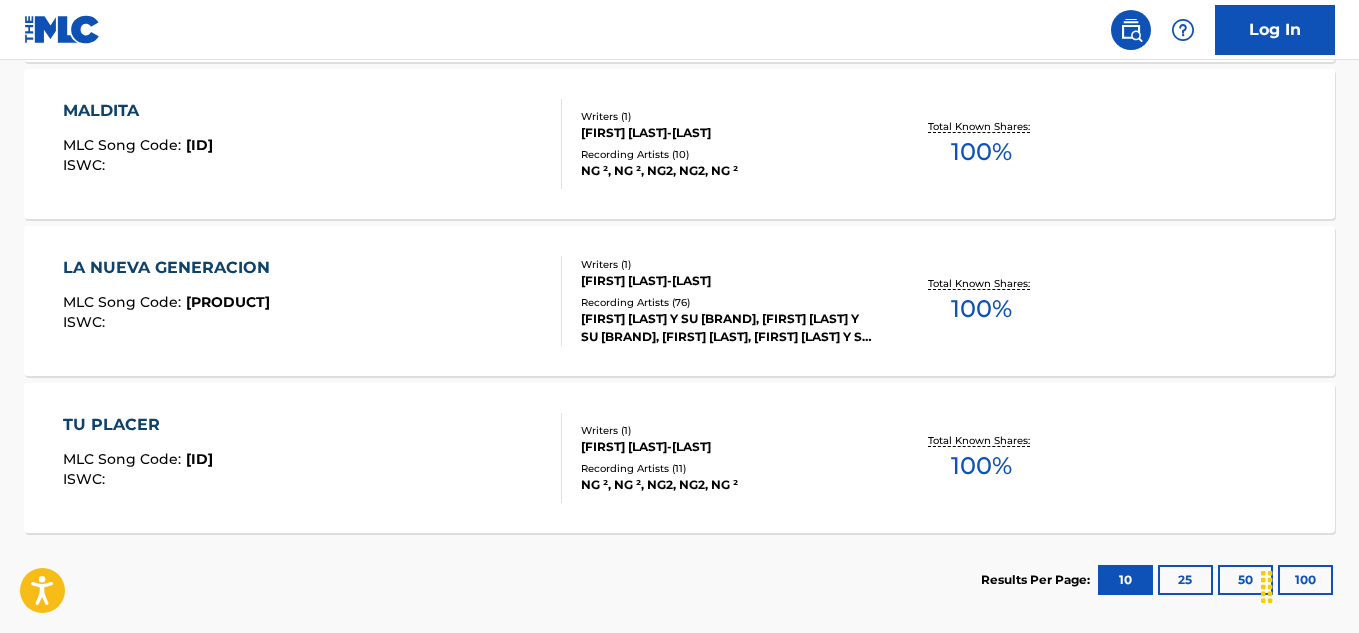 click on "TU PLACER" at bounding box center (138, 425) 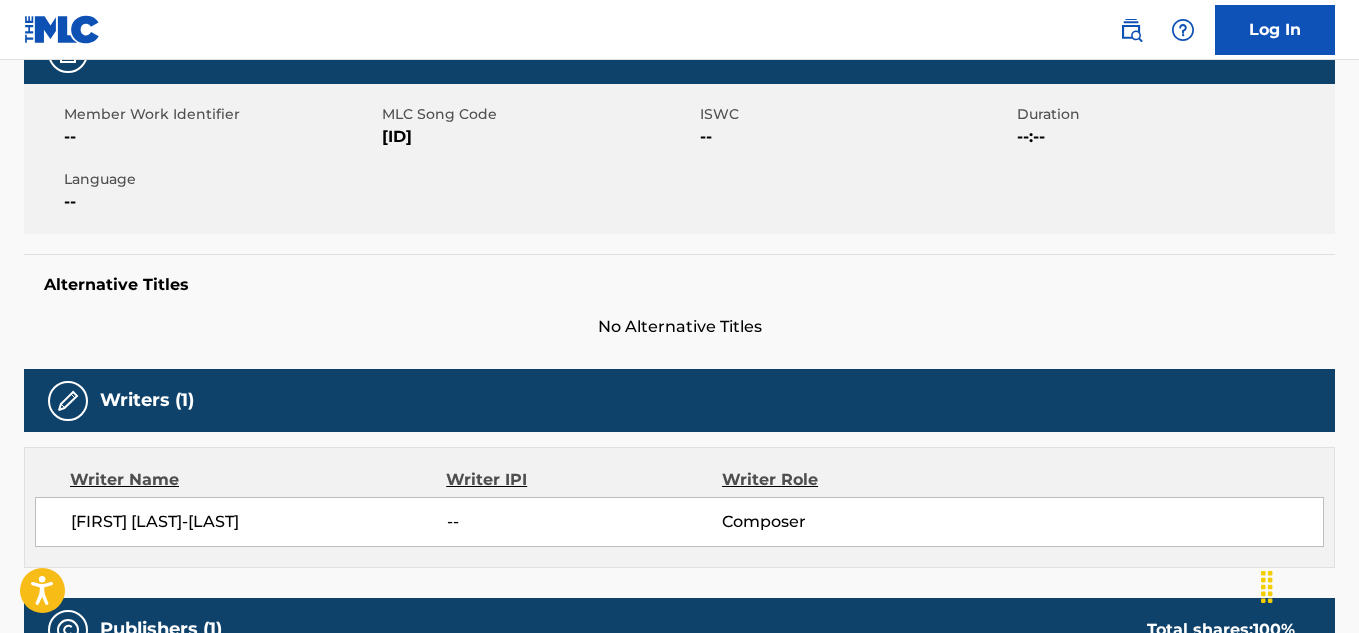 scroll, scrollTop: 0, scrollLeft: 0, axis: both 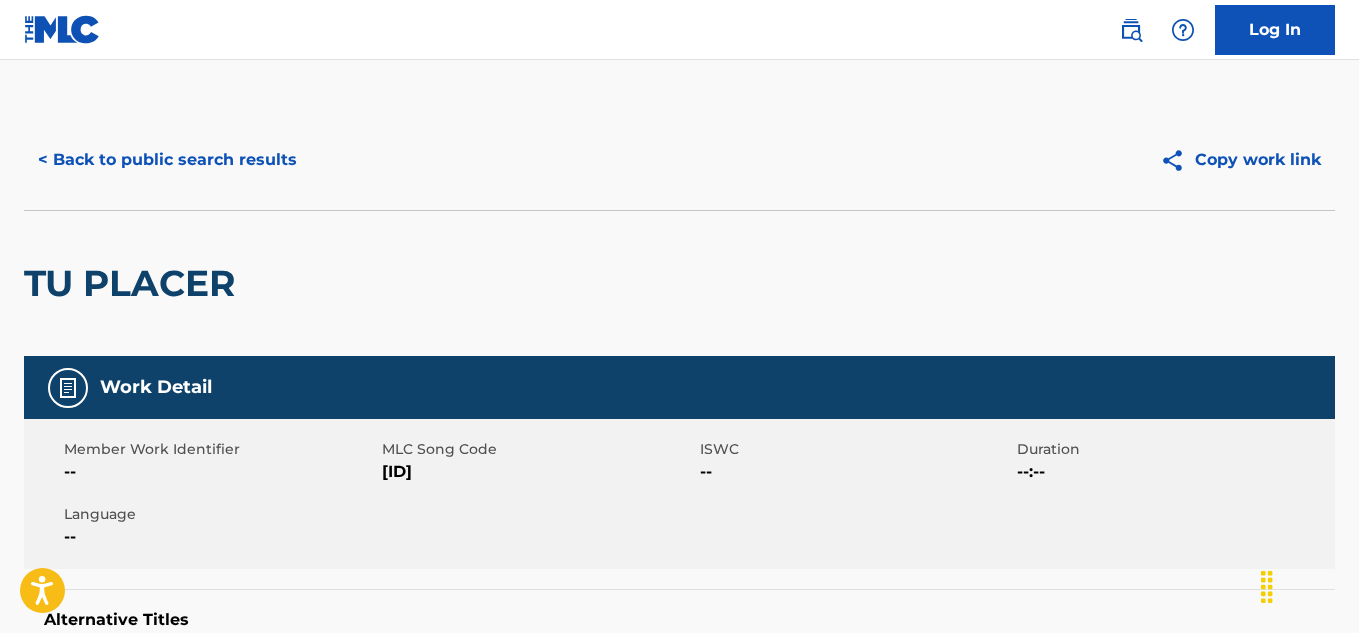 click on "< Back to public search results" at bounding box center (167, 160) 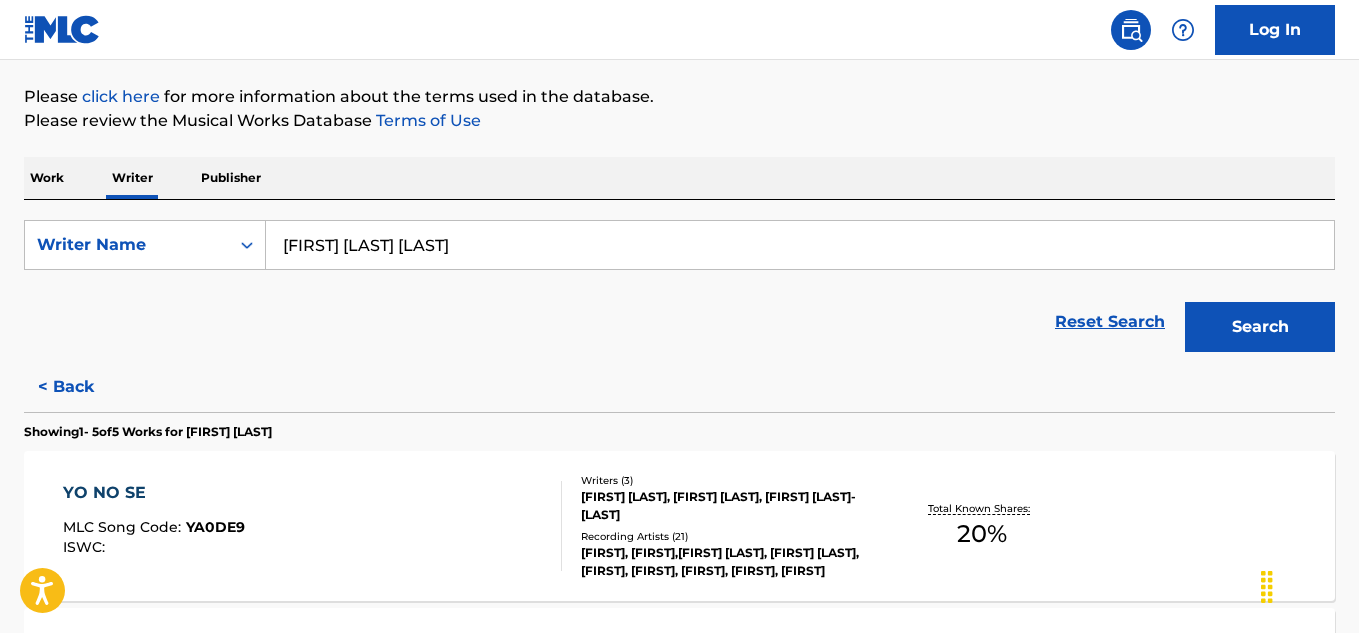 scroll, scrollTop: 421, scrollLeft: 0, axis: vertical 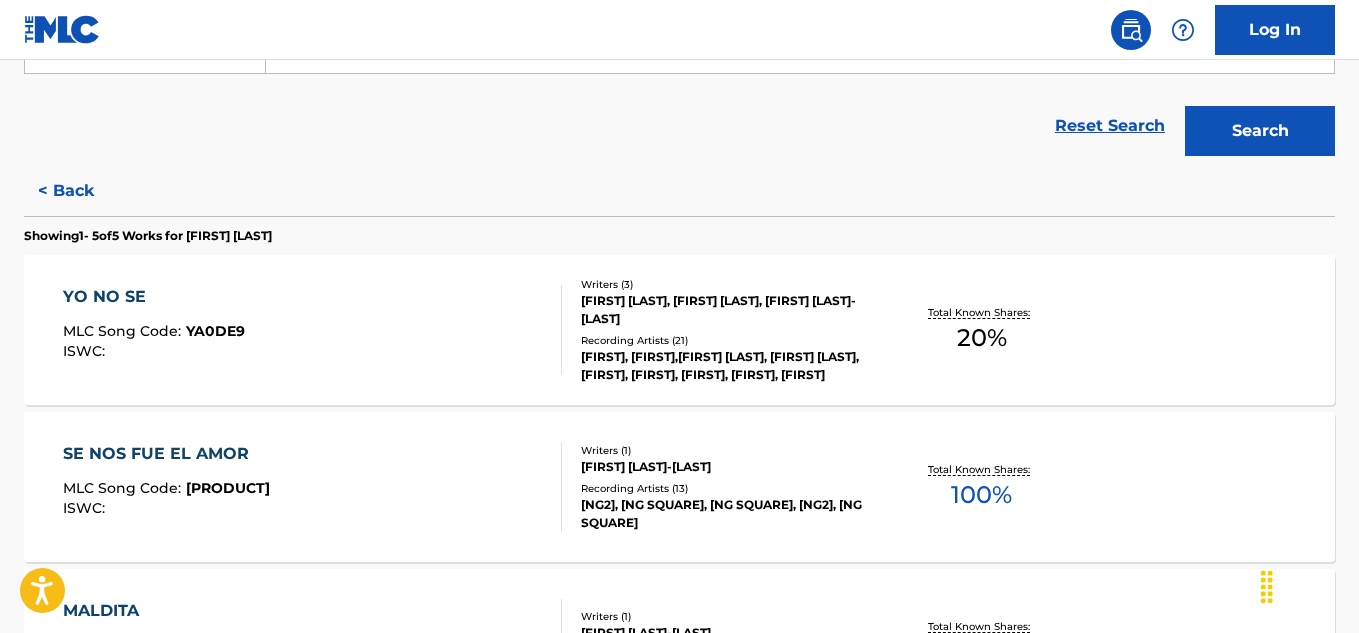 click on "YO NO SE" at bounding box center (154, 297) 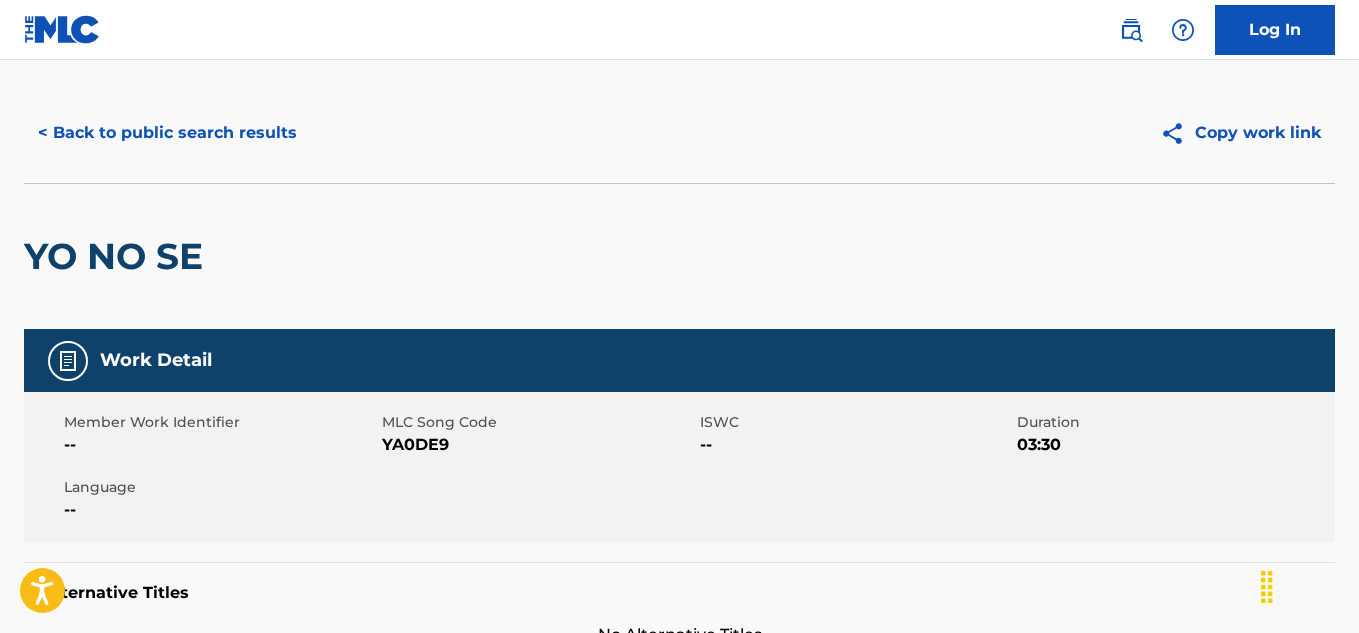 scroll, scrollTop: 0, scrollLeft: 0, axis: both 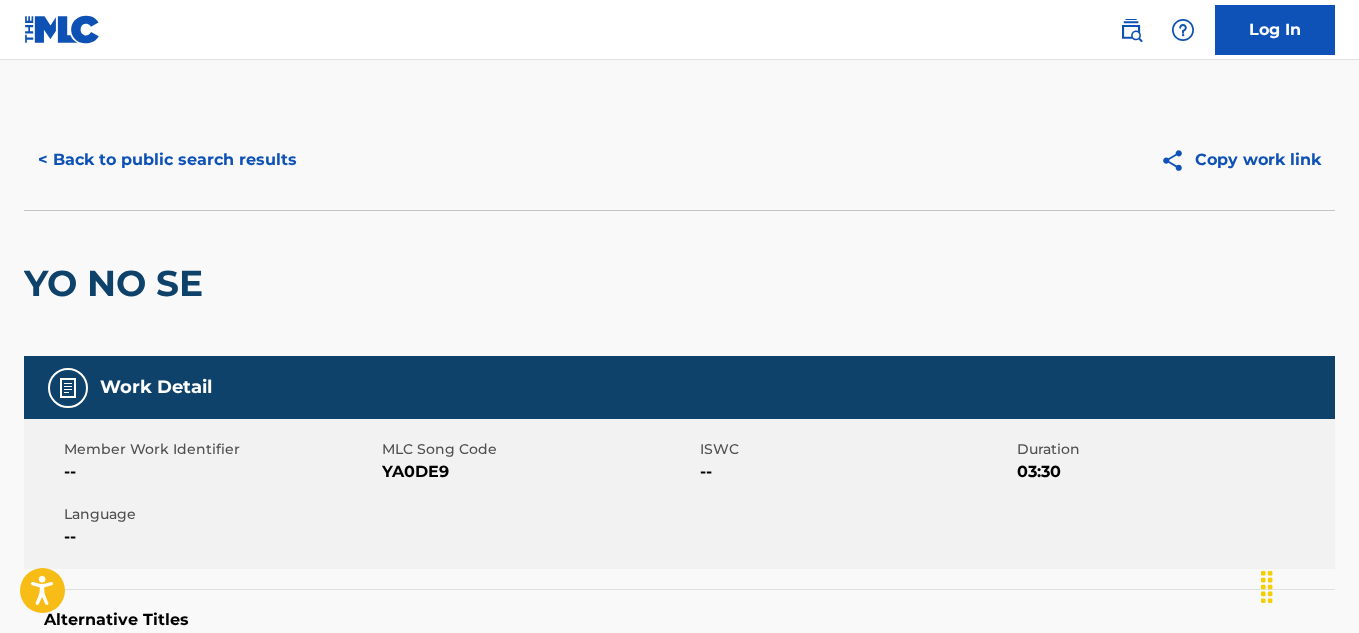 click on "< Back to public search results" at bounding box center [167, 160] 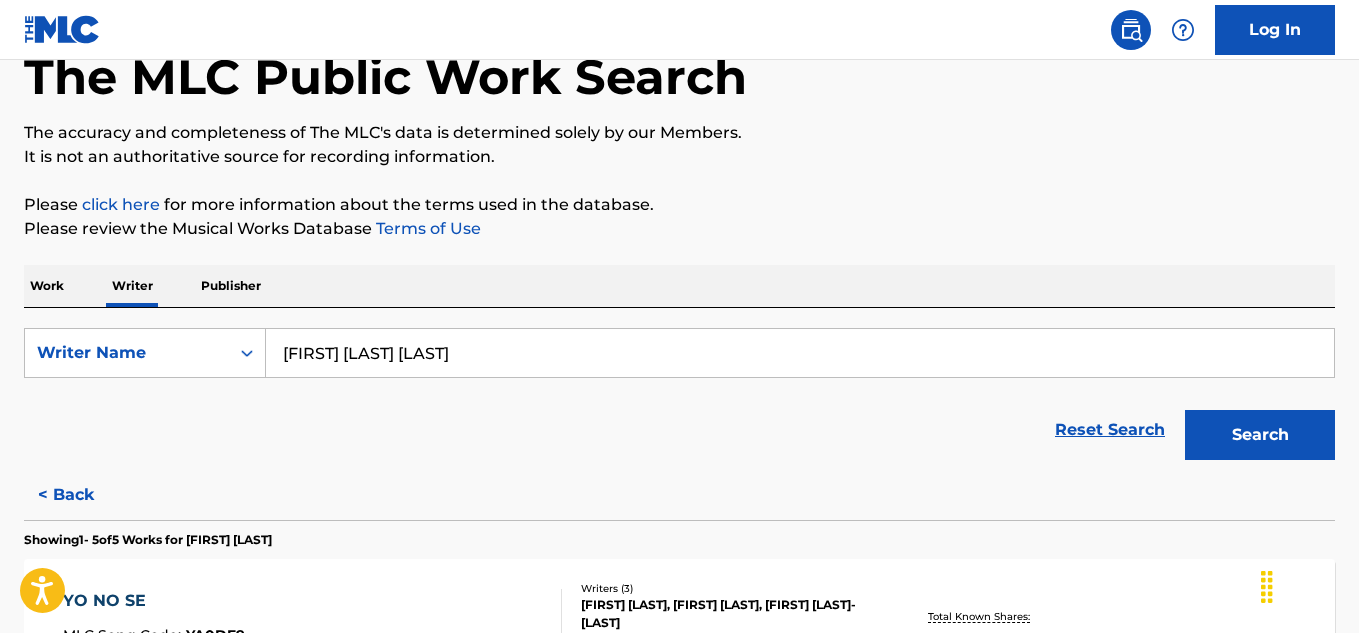 scroll, scrollTop: 200, scrollLeft: 0, axis: vertical 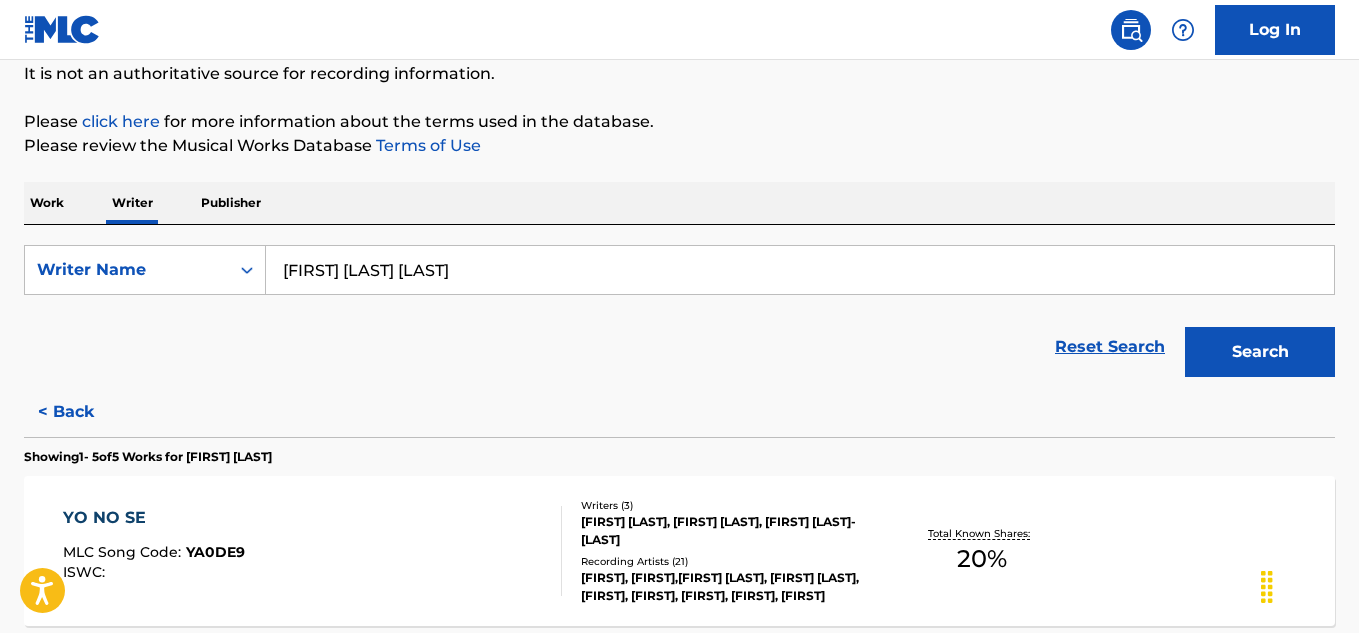 click on "< Back" at bounding box center (84, 412) 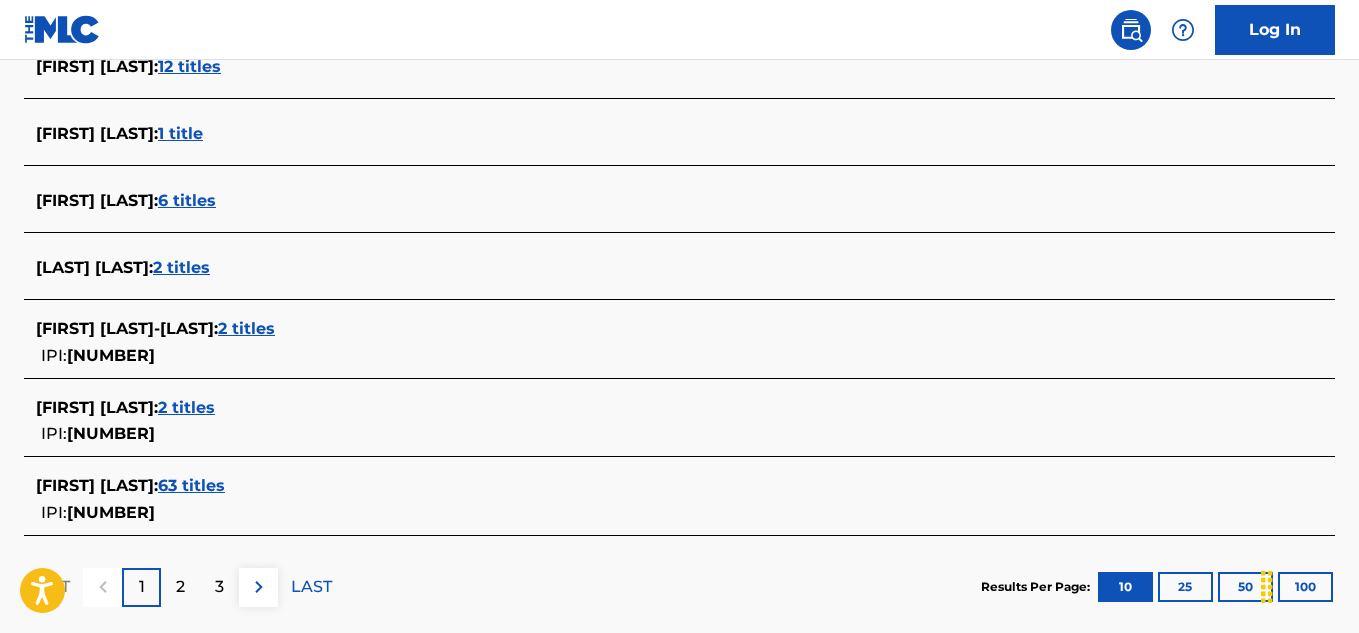scroll, scrollTop: 800, scrollLeft: 0, axis: vertical 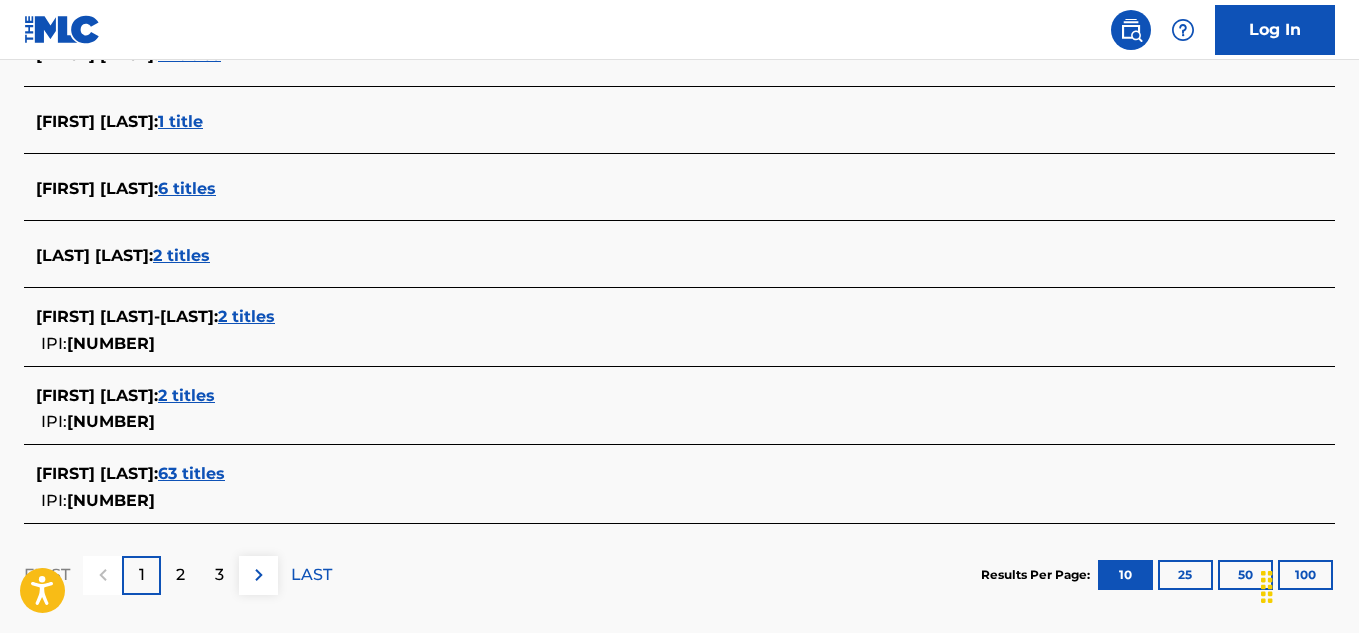 click on "63 titles" at bounding box center (191, 473) 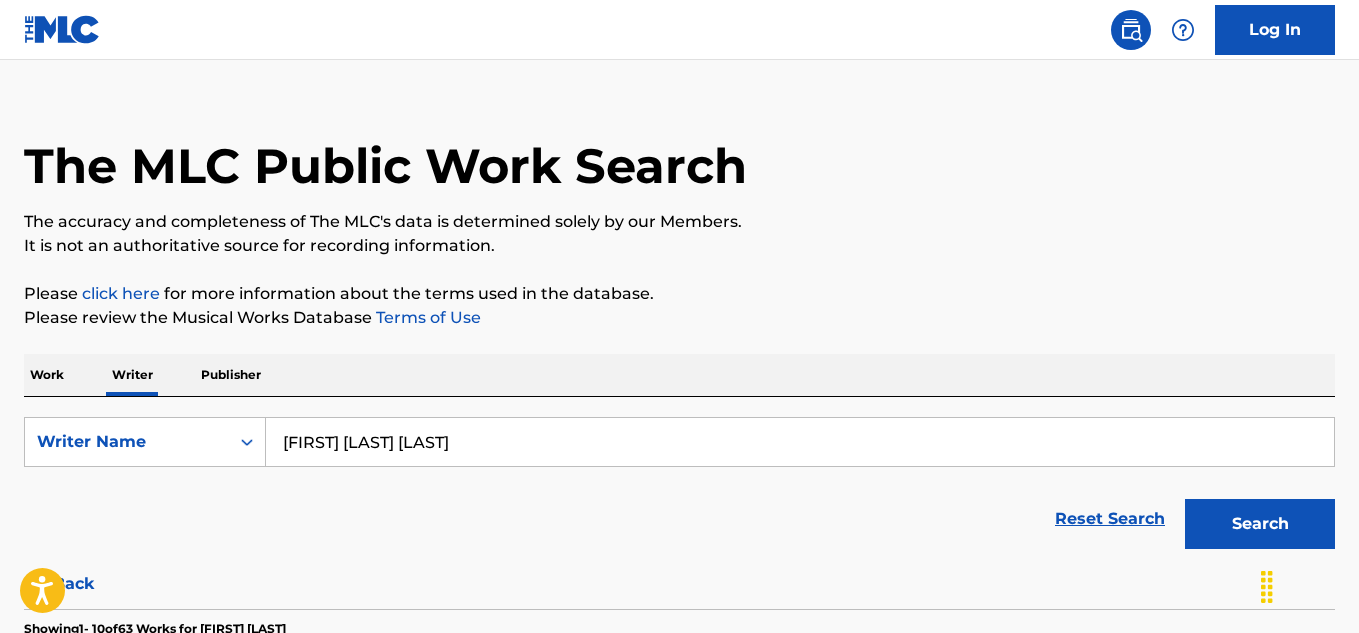 scroll, scrollTop: 0, scrollLeft: 0, axis: both 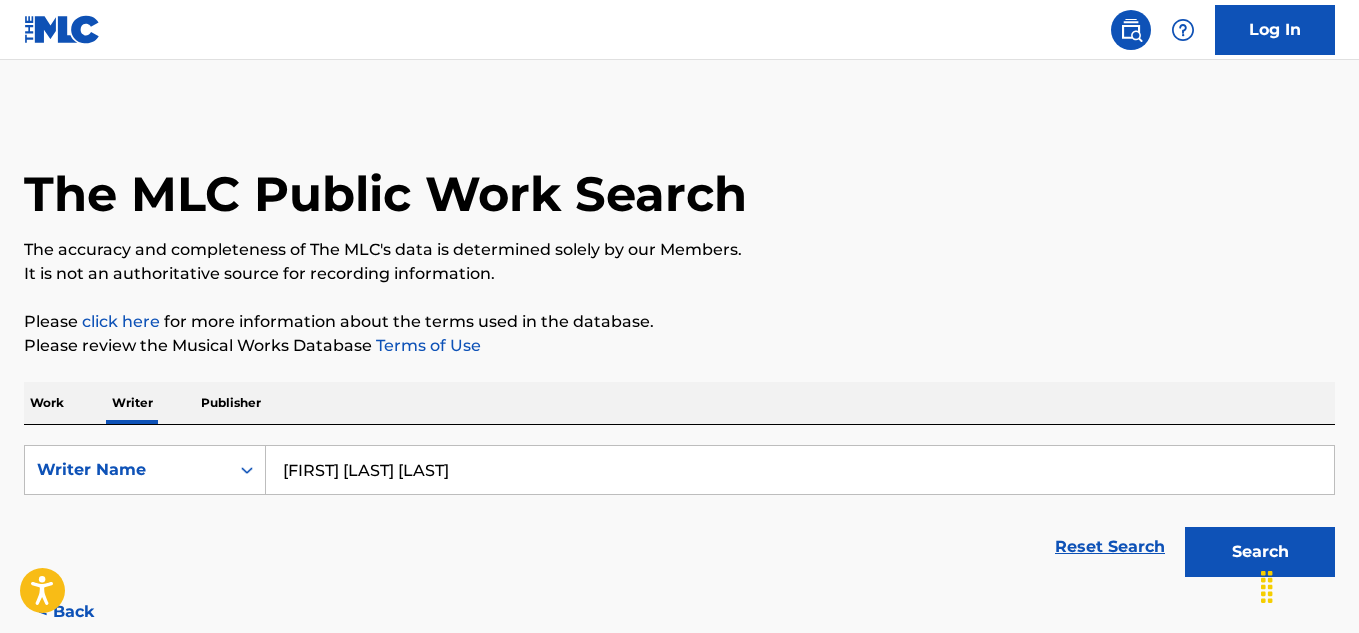 click on "Work" at bounding box center [47, 403] 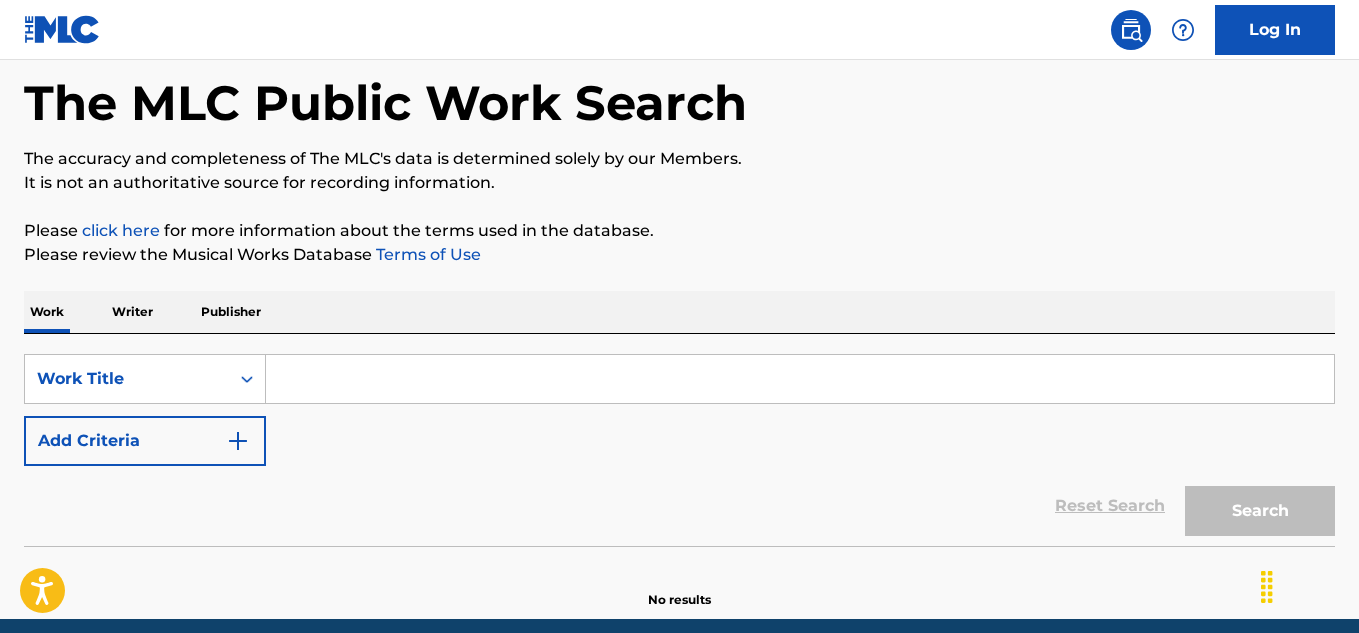 scroll, scrollTop: 0, scrollLeft: 0, axis: both 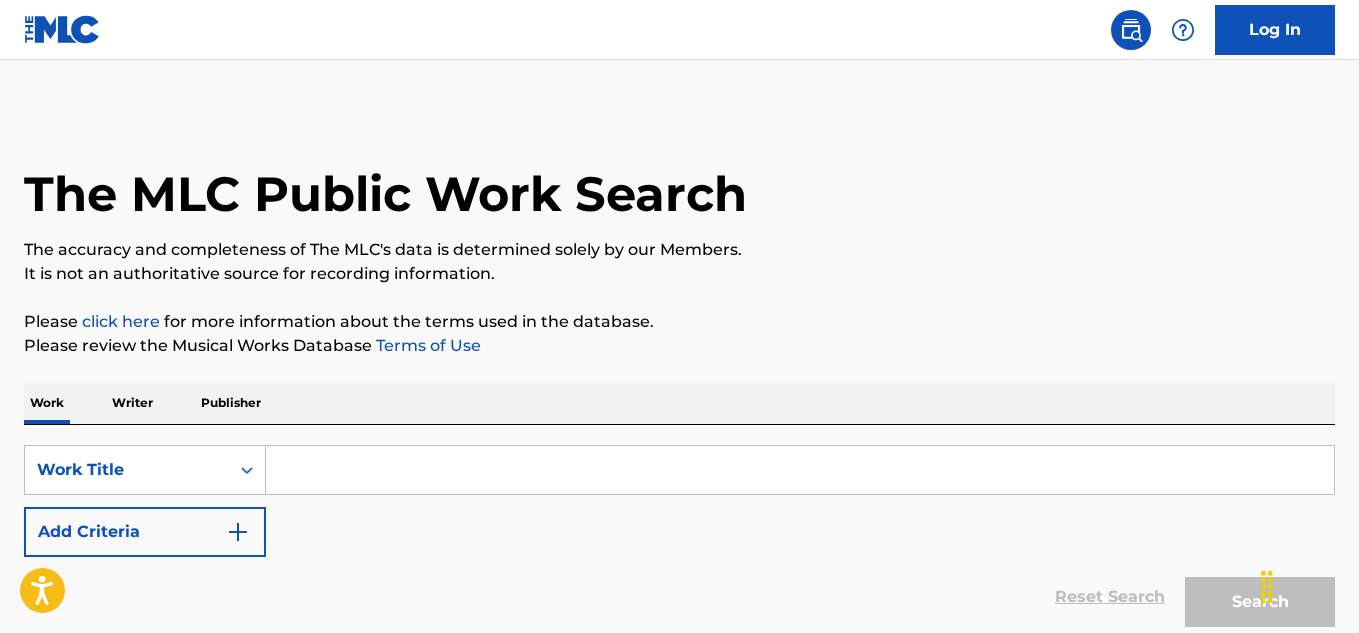 click on "Writer" at bounding box center [132, 403] 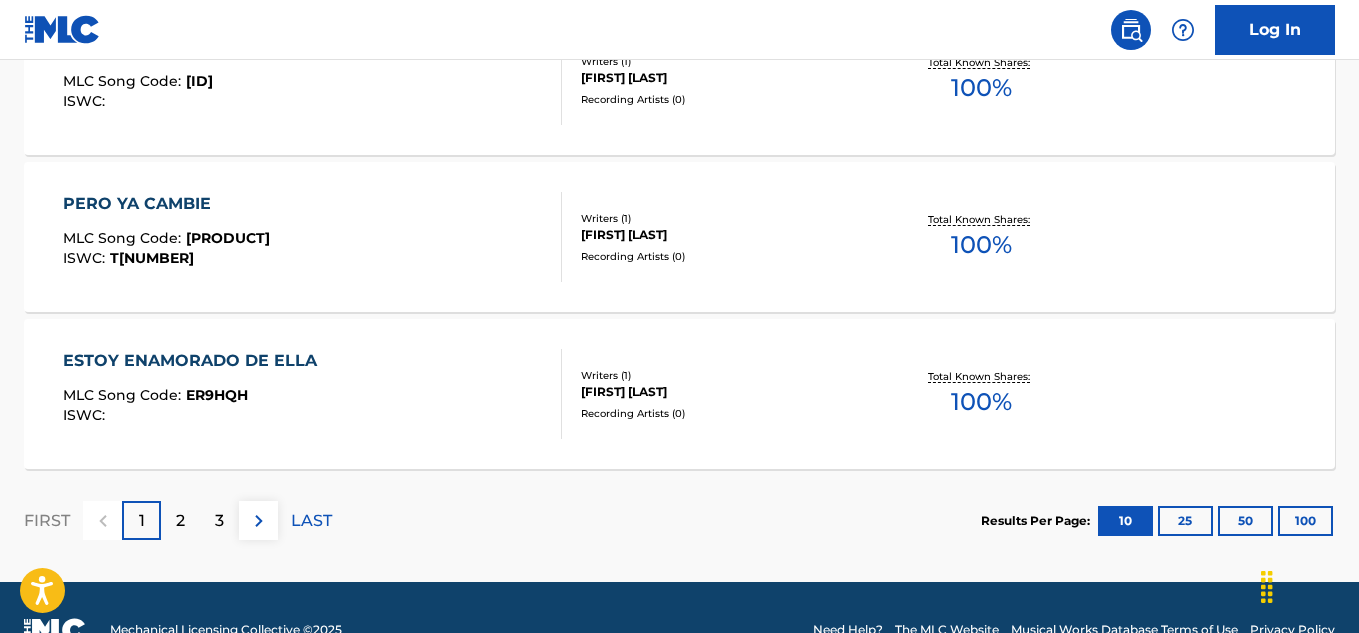 scroll, scrollTop: 1800, scrollLeft: 0, axis: vertical 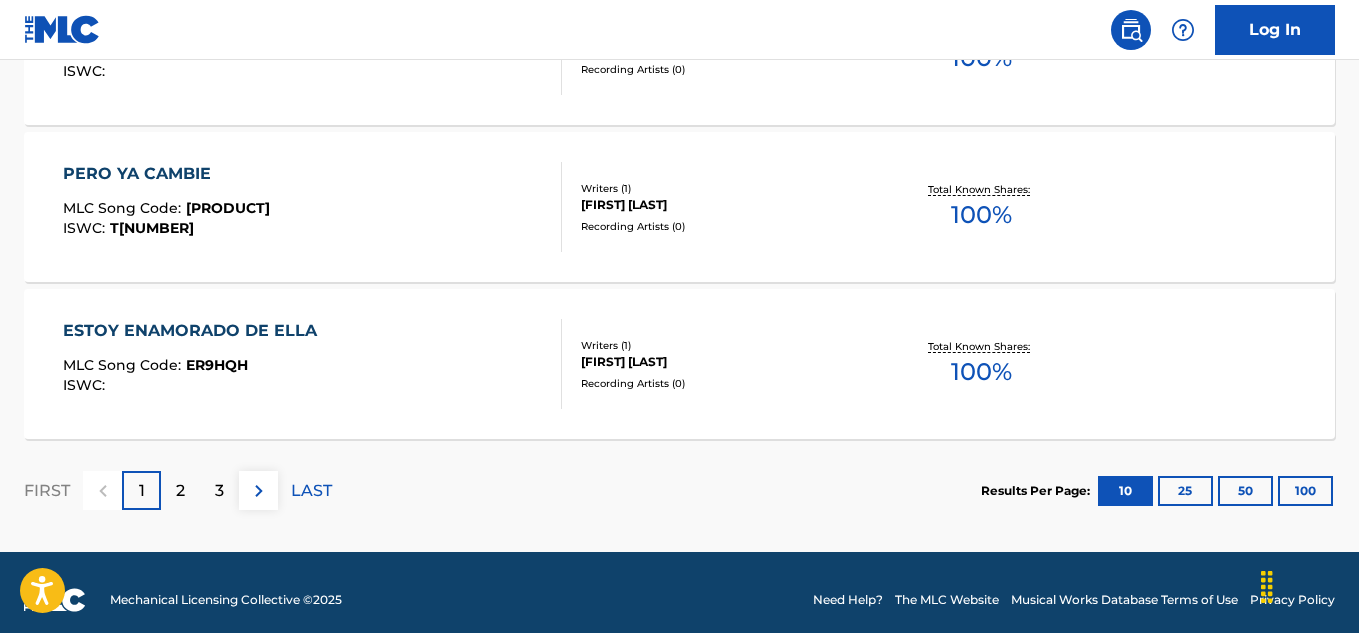 click on "2" at bounding box center (180, 490) 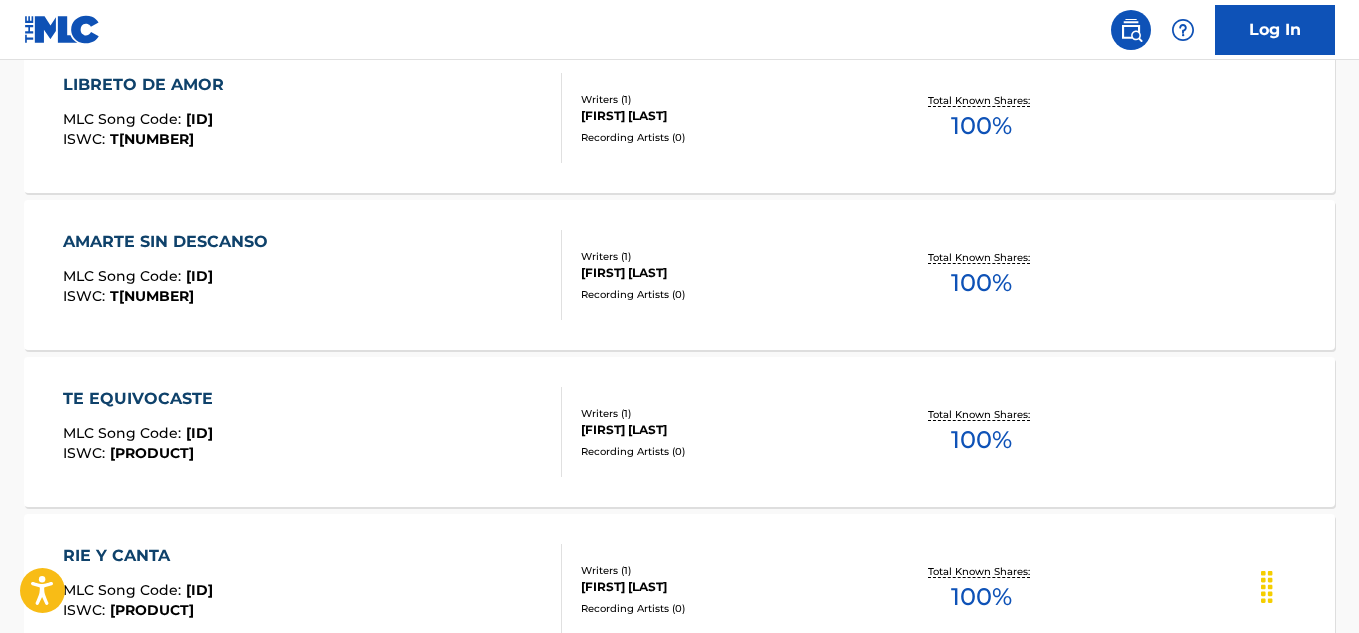 scroll, scrollTop: 1815, scrollLeft: 0, axis: vertical 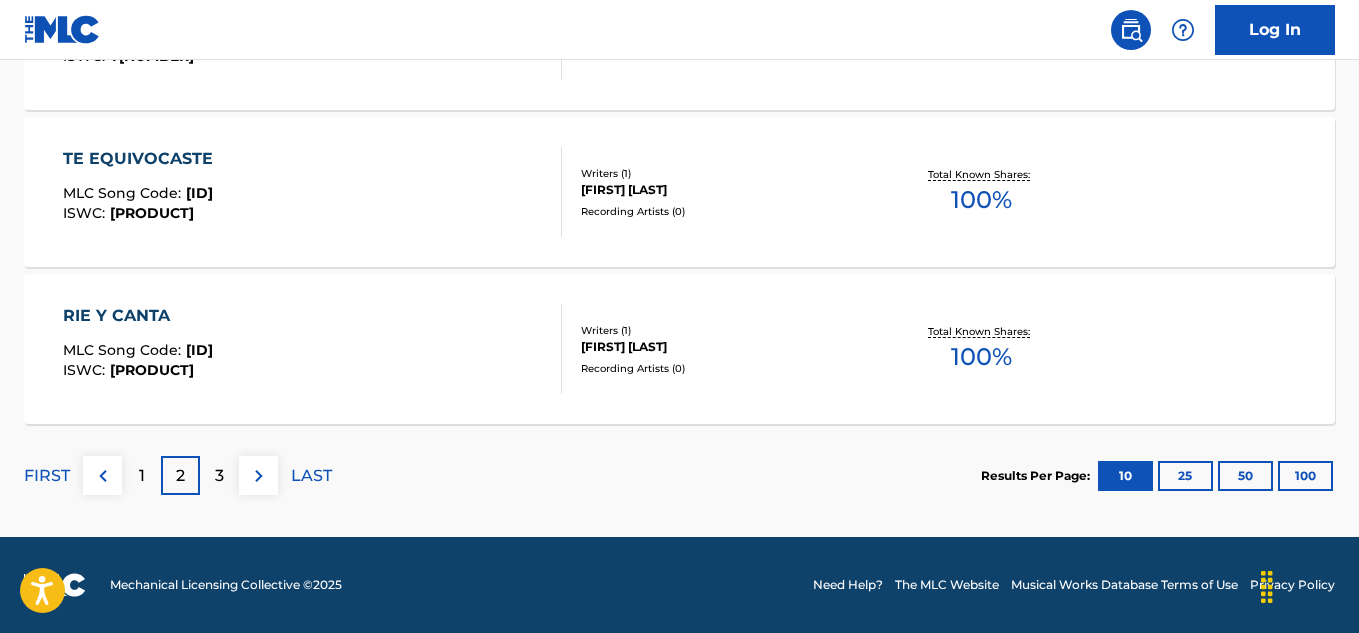 click on "3" at bounding box center (219, 476) 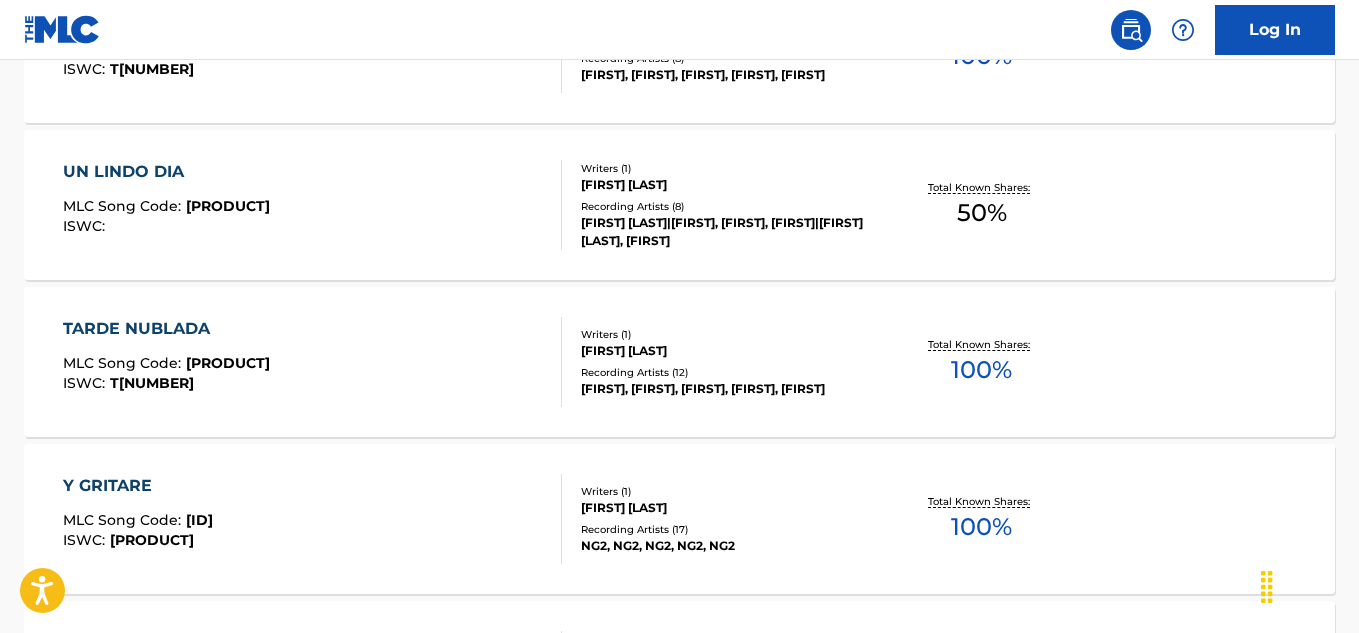 scroll, scrollTop: 1815, scrollLeft: 0, axis: vertical 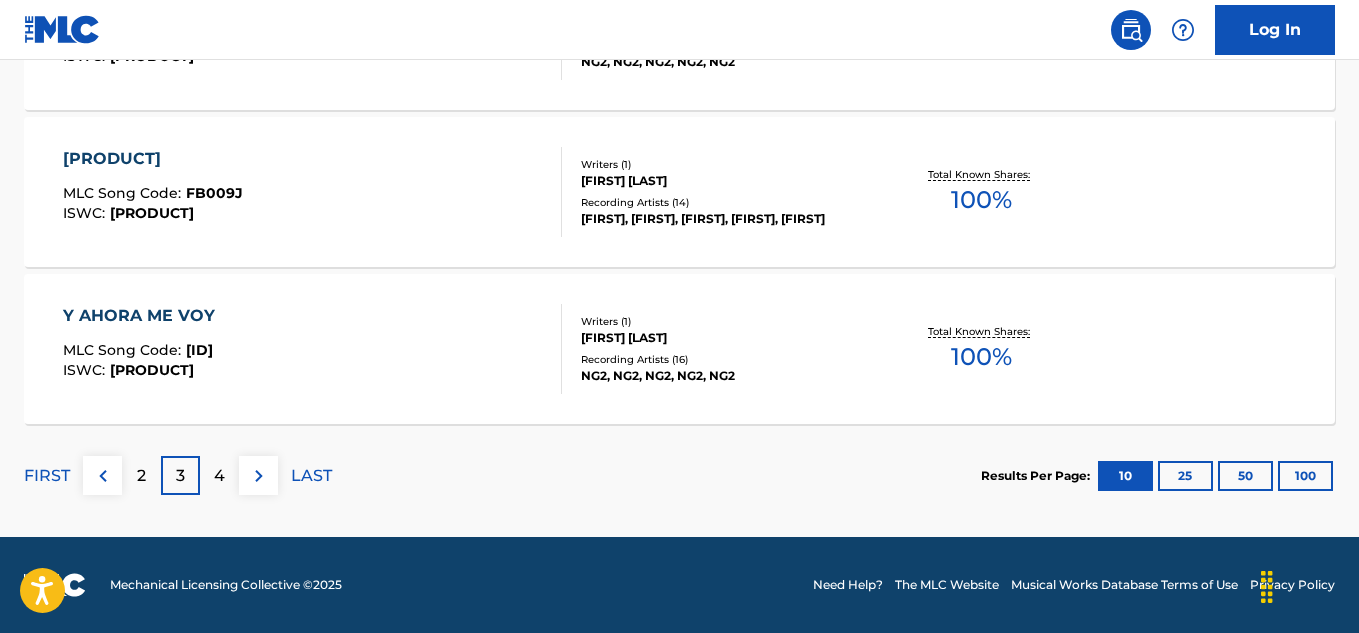 click on "4" at bounding box center [219, 476] 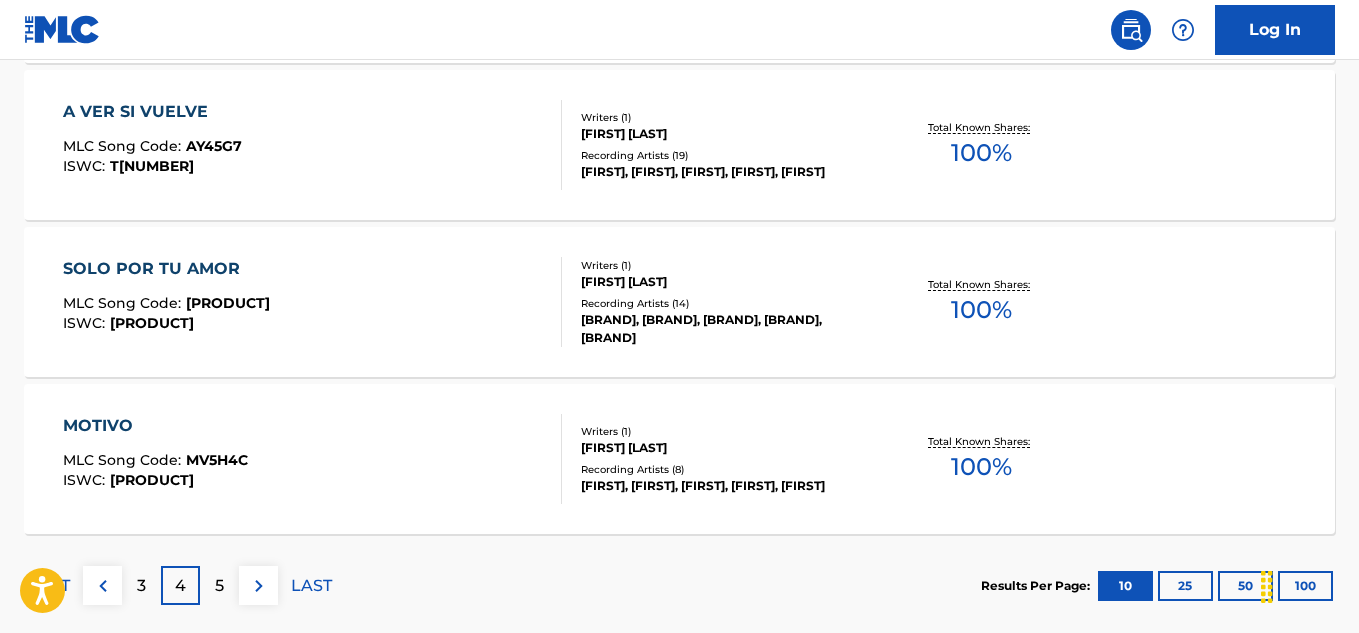 scroll, scrollTop: 1815, scrollLeft: 0, axis: vertical 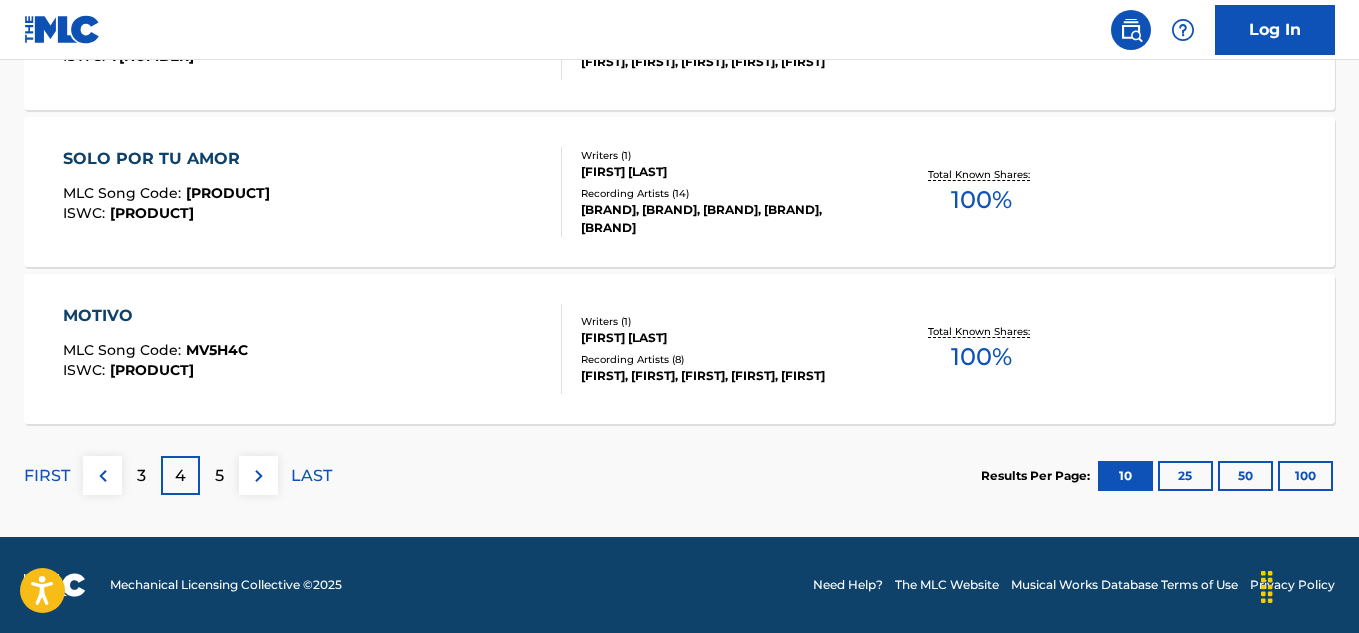 click on "5" at bounding box center [219, 476] 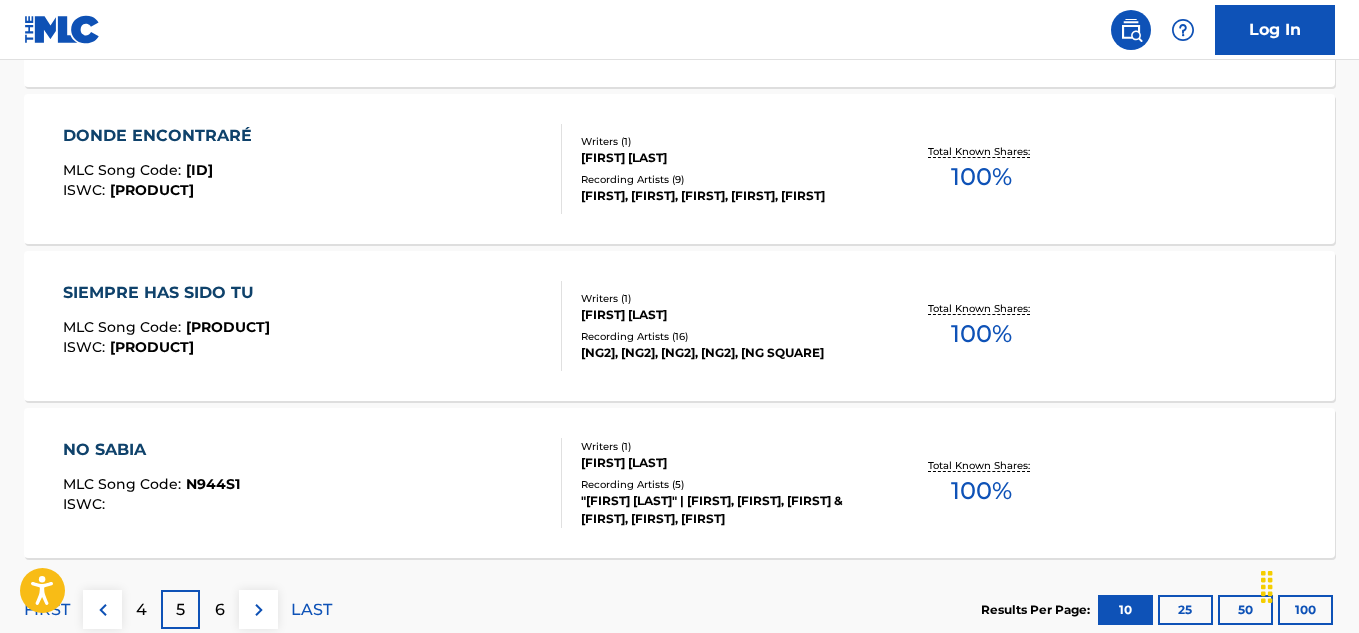 scroll, scrollTop: 1815, scrollLeft: 0, axis: vertical 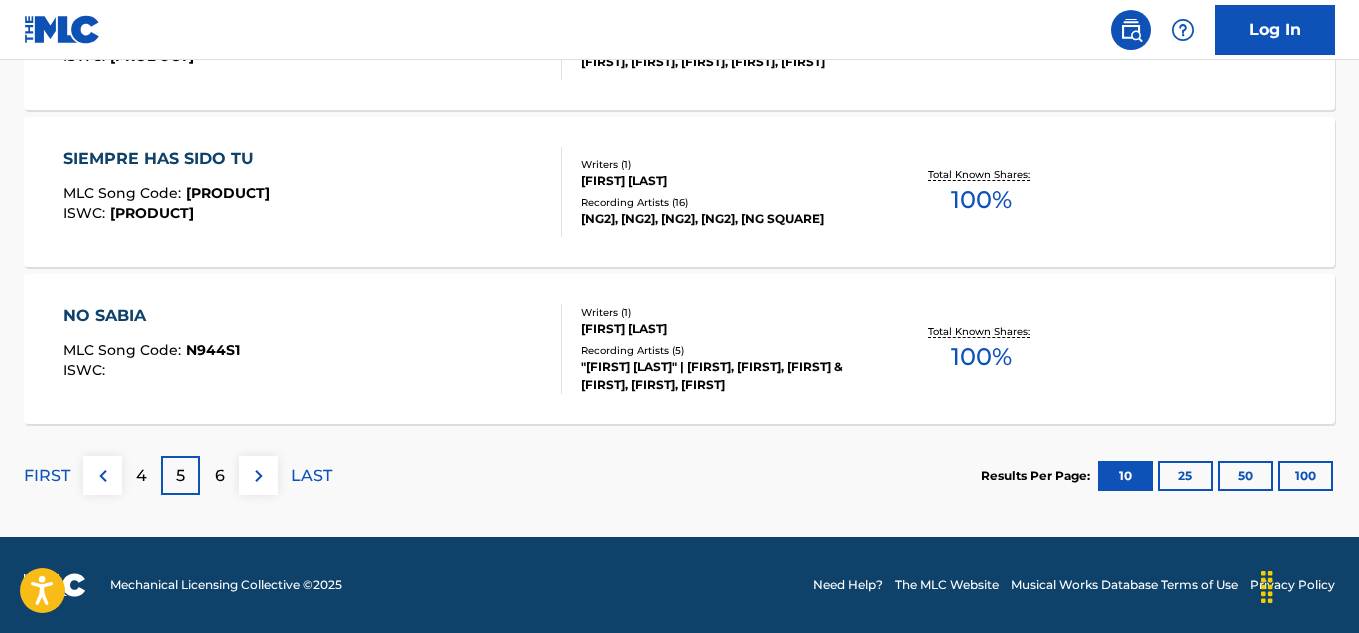 click on "6" at bounding box center (219, 475) 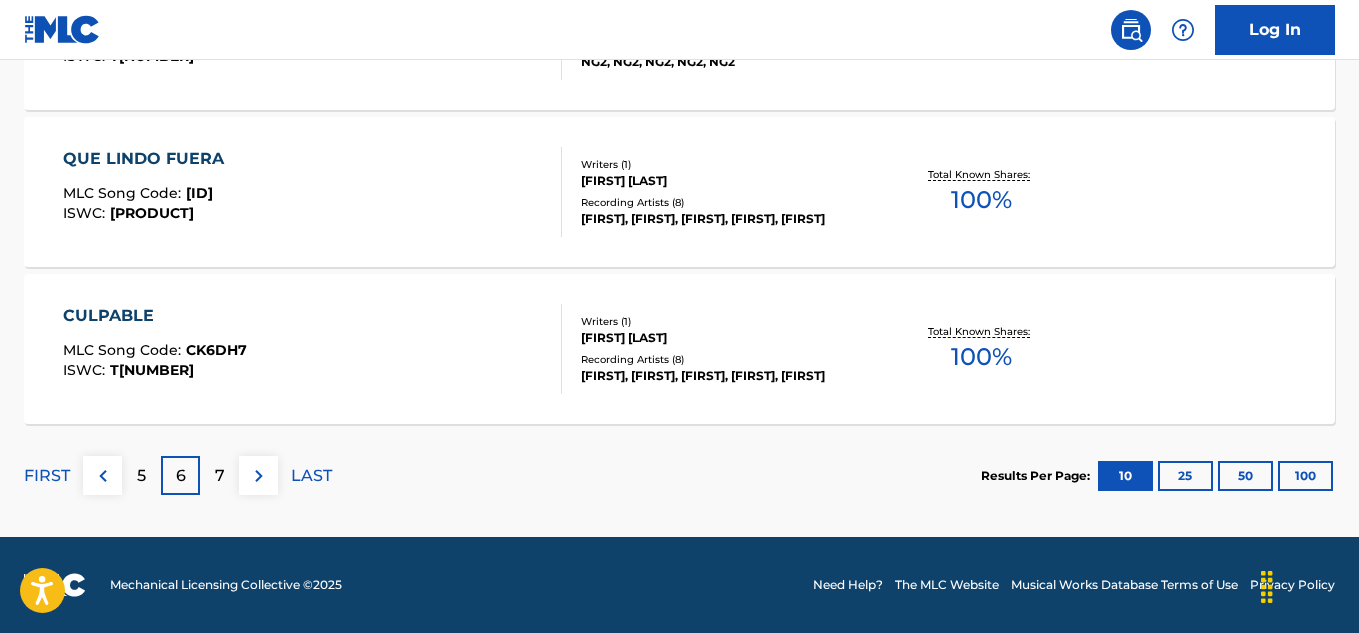 click on "7" at bounding box center [219, 475] 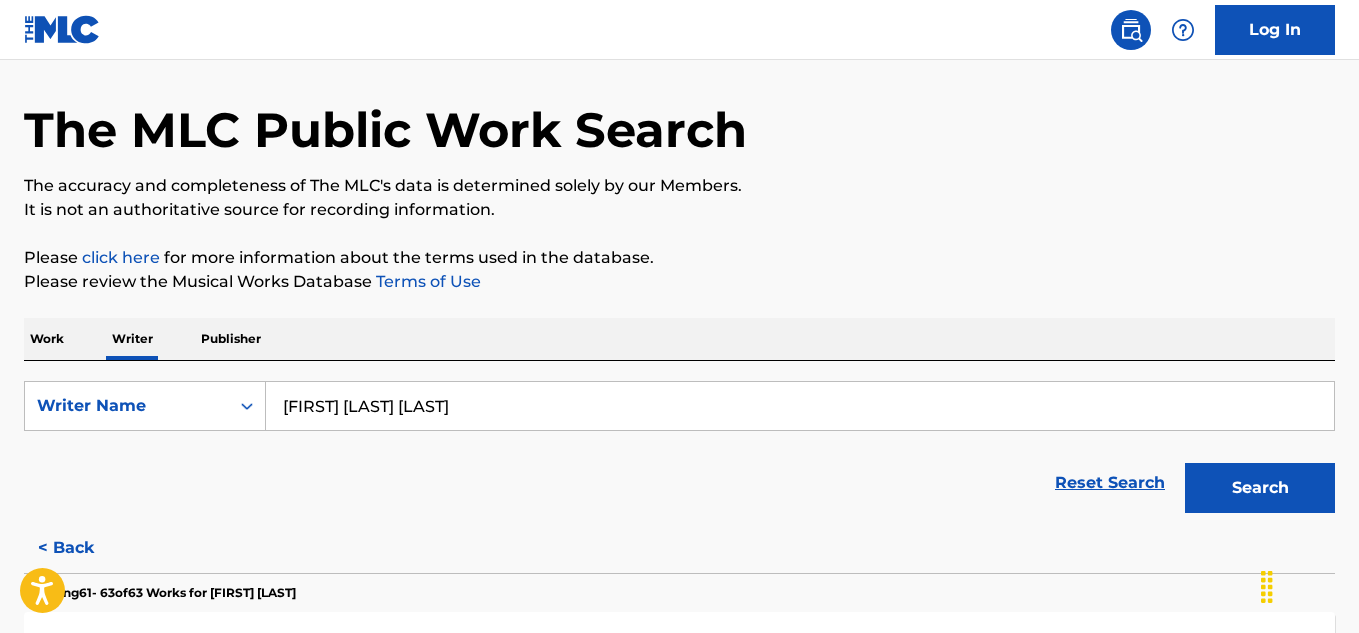 scroll, scrollTop: 0, scrollLeft: 0, axis: both 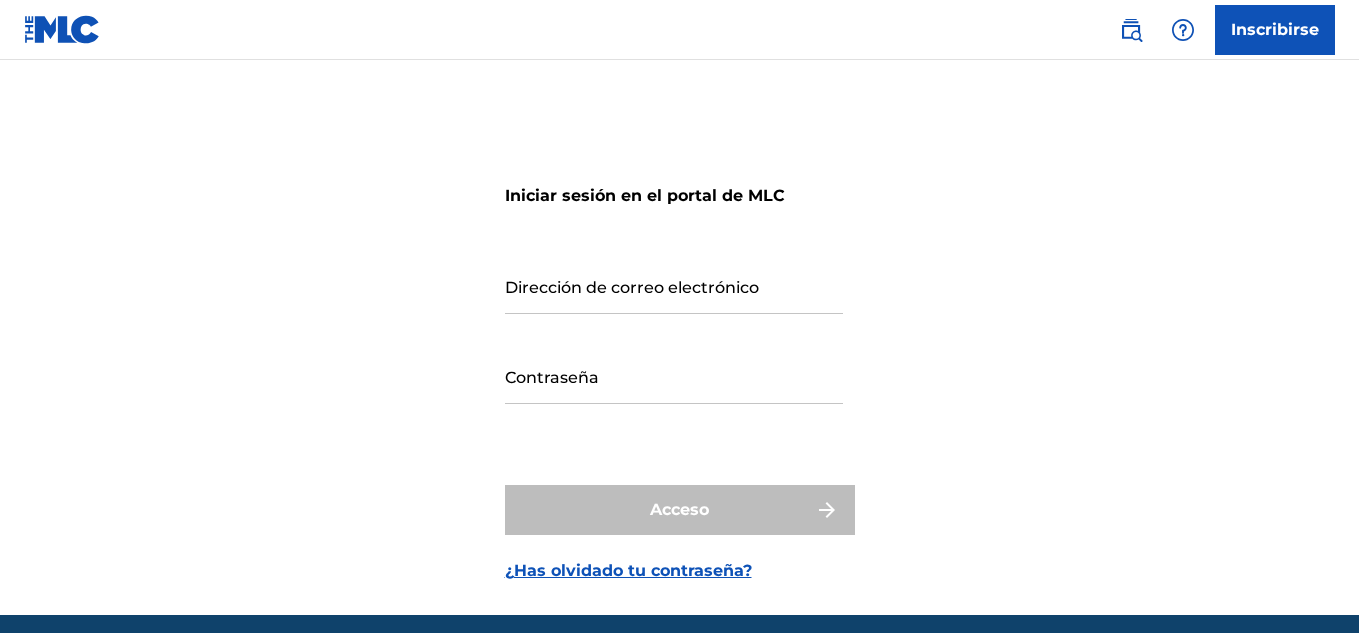 type on "publishing@[EMAIL]" 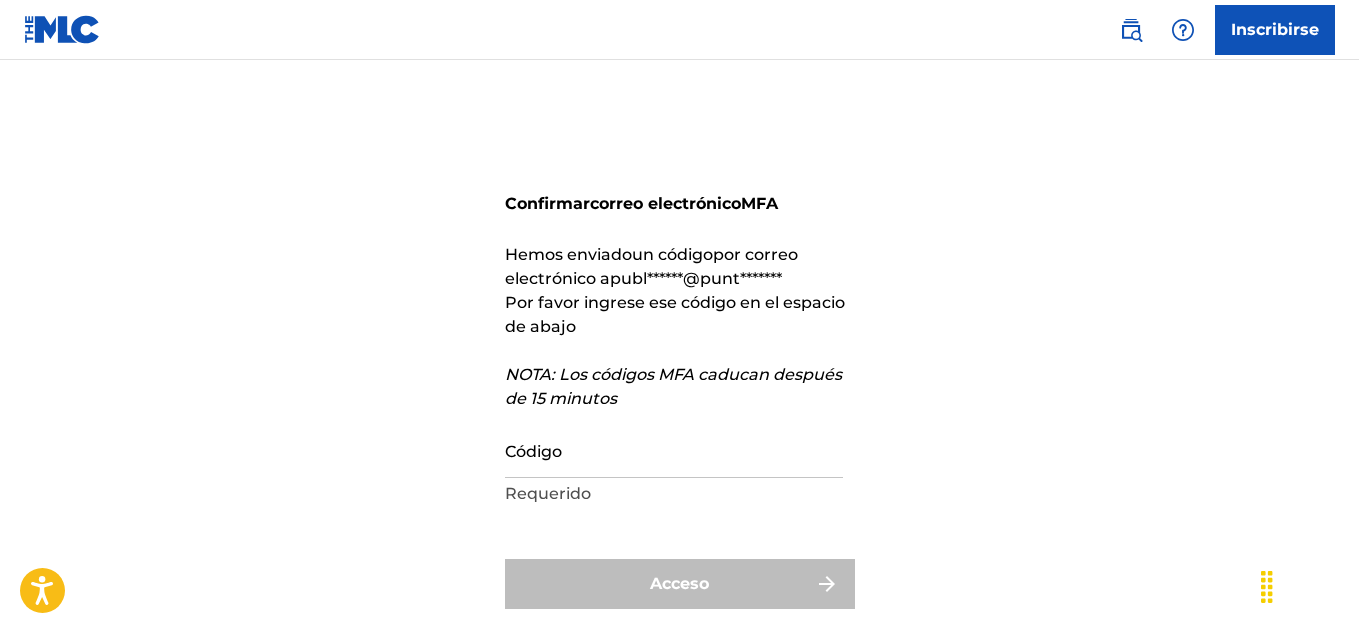 click on "Requerido" at bounding box center [674, 494] 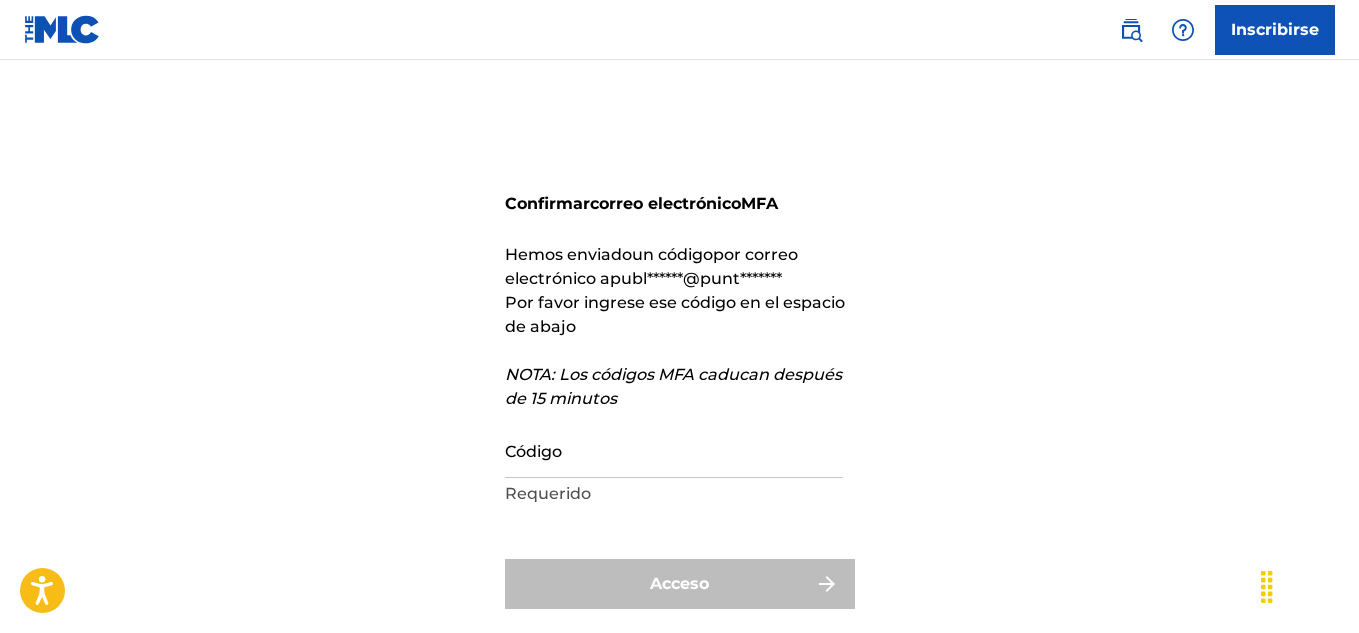 click on "Código" at bounding box center (674, 449) 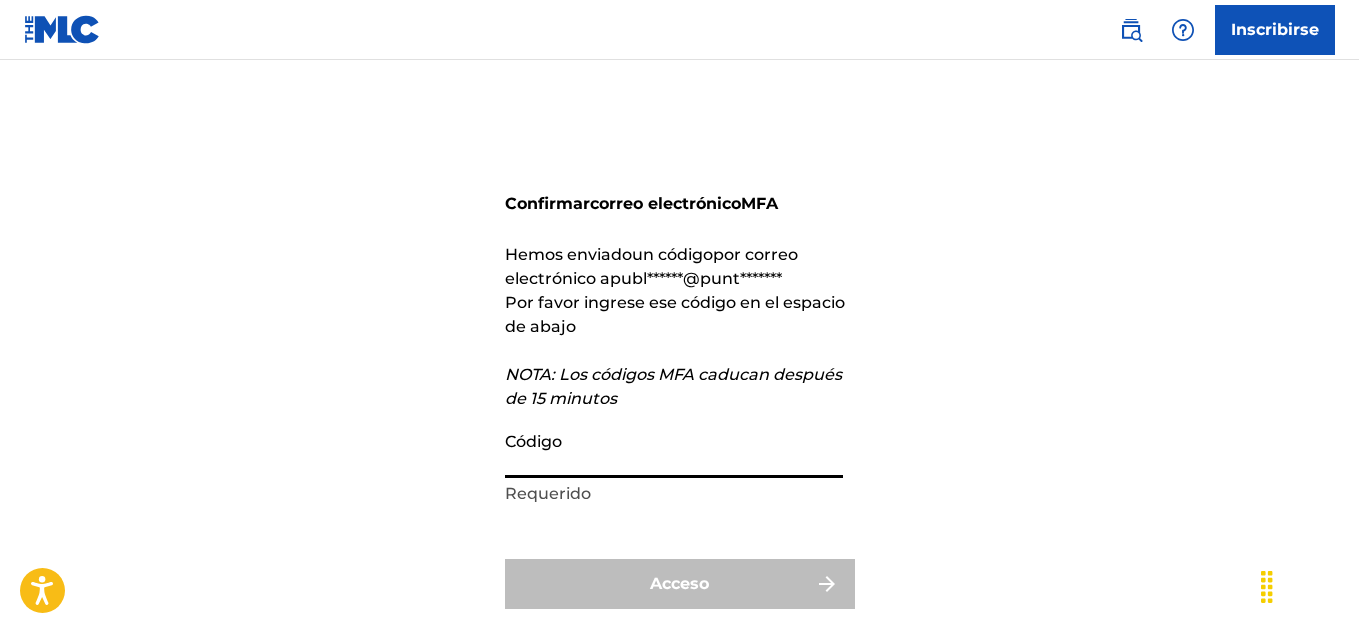 paste on "555359" 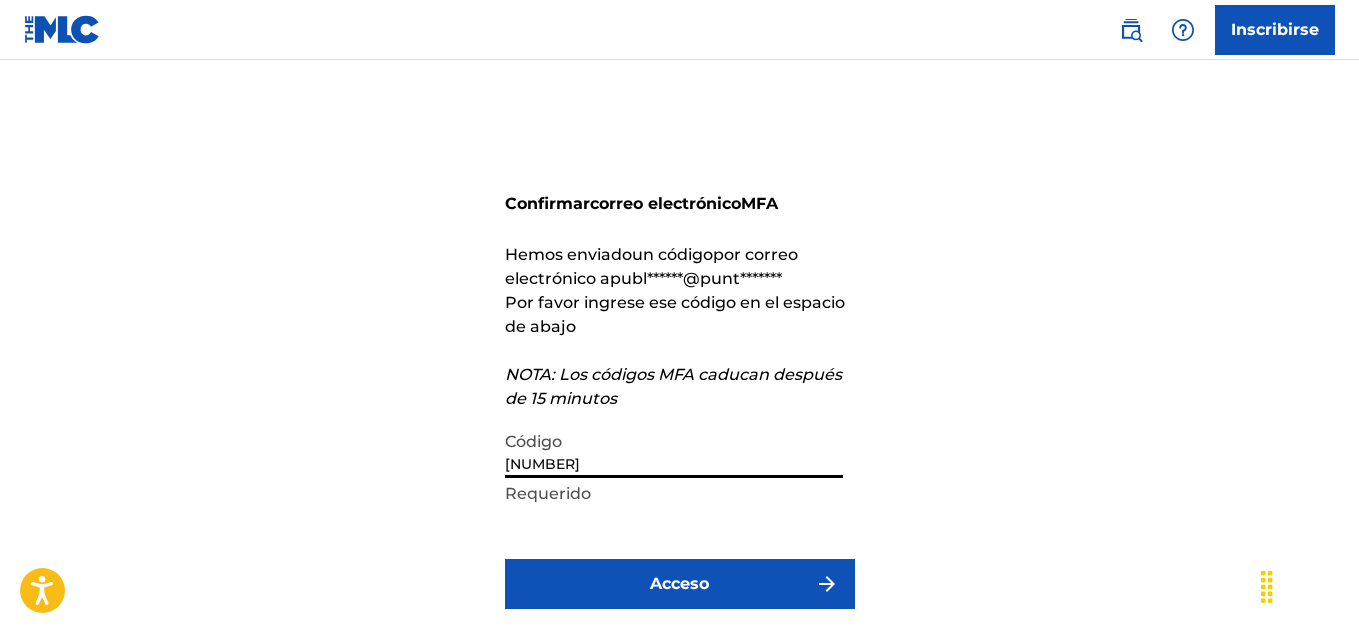 type on "555359" 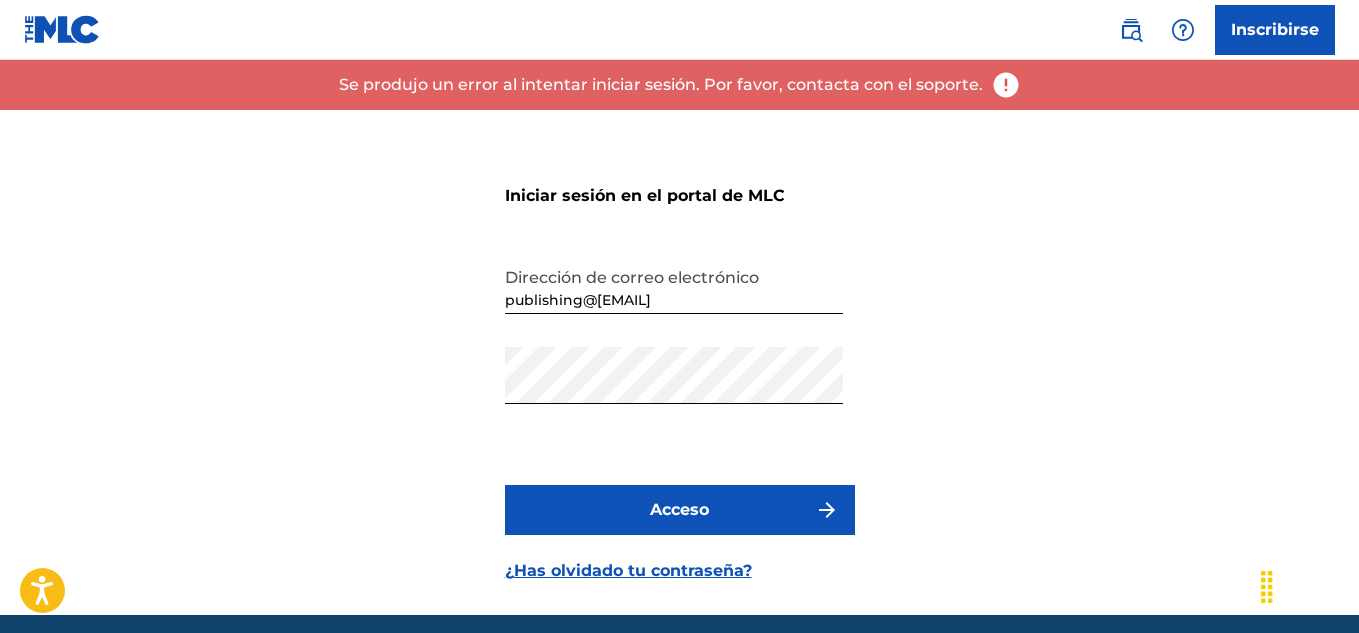 click on "Acceso" at bounding box center [680, 510] 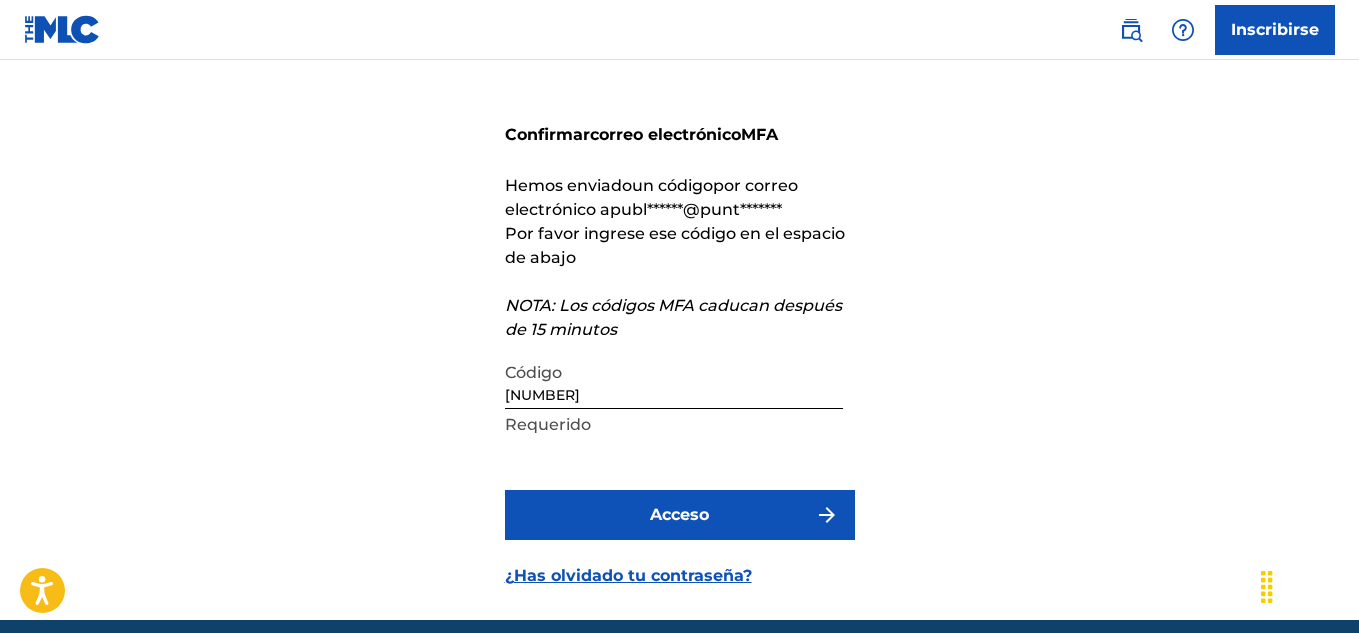 scroll, scrollTop: 152, scrollLeft: 0, axis: vertical 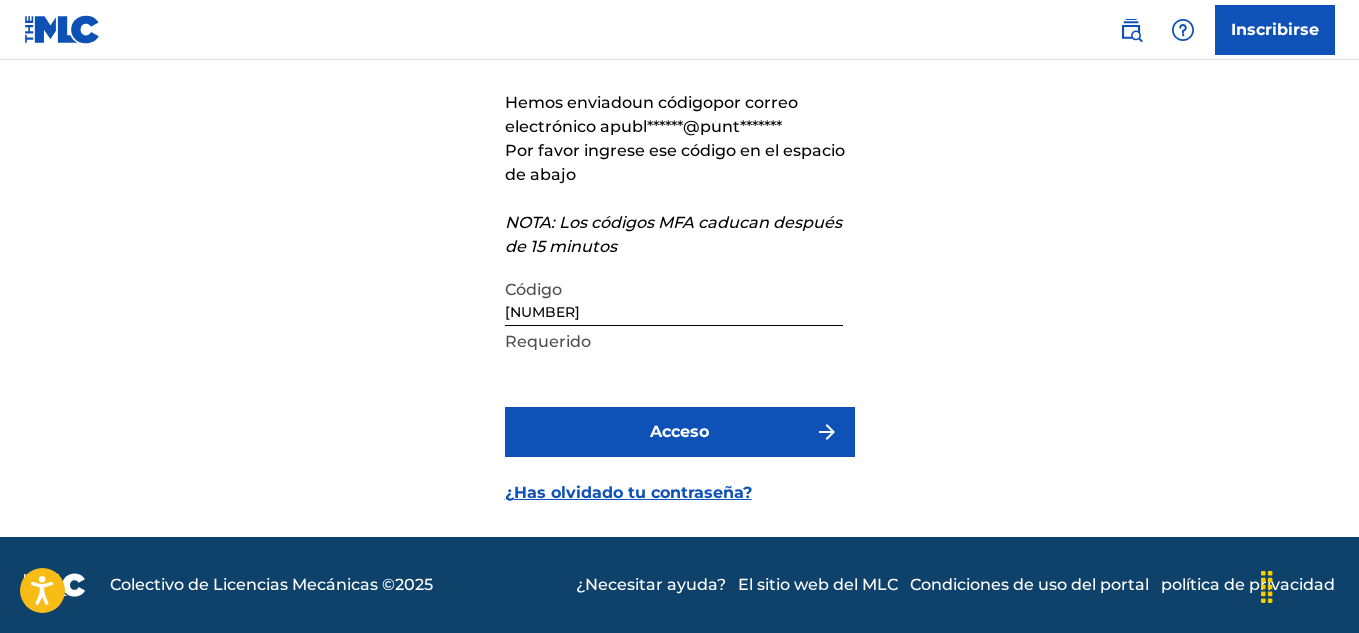 click at bounding box center (827, 432) 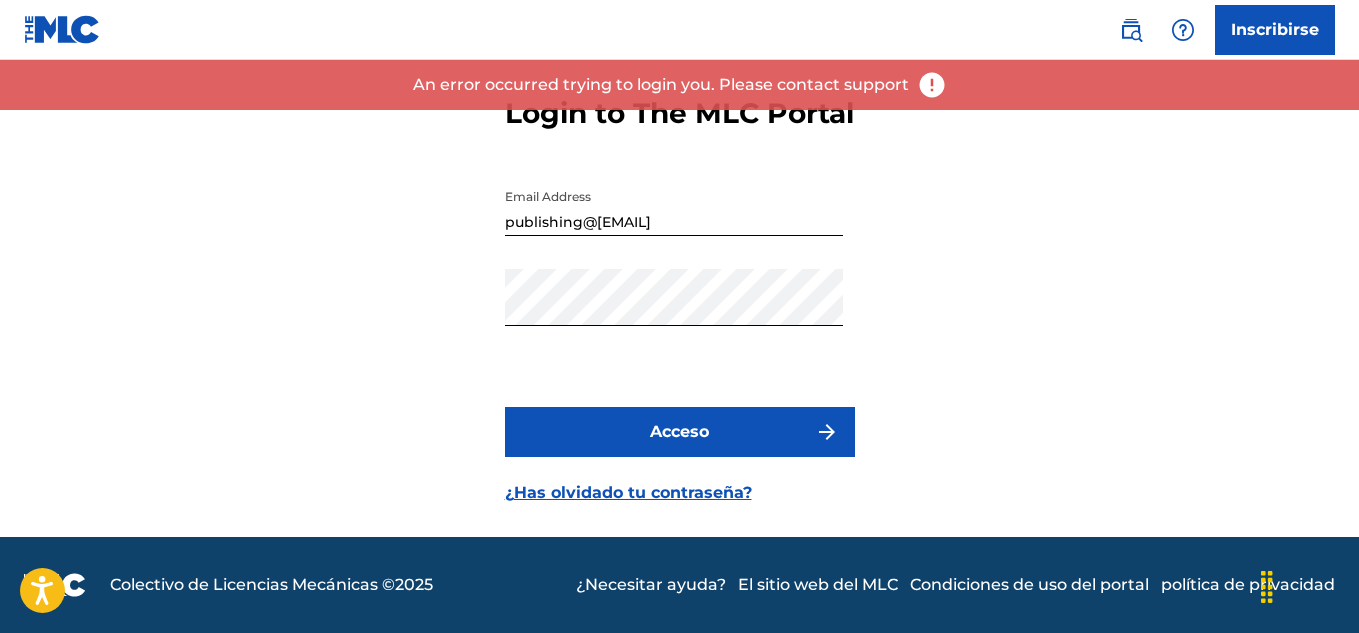 scroll, scrollTop: 78, scrollLeft: 0, axis: vertical 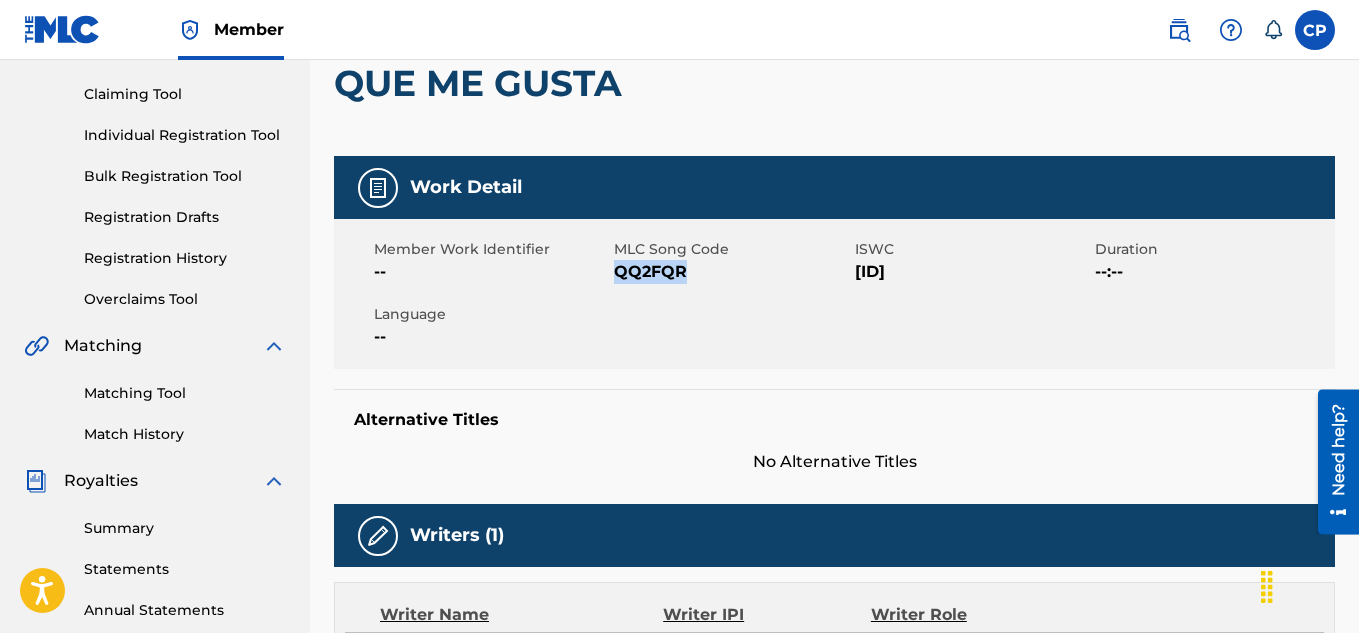 click on "Work Detail   Member Work Identifier -- MLC Song Code QQ2FQR ISWC T9128031210 Duration --:-- Language -- Alternative Titles No Alternative Titles" at bounding box center (834, 315) 